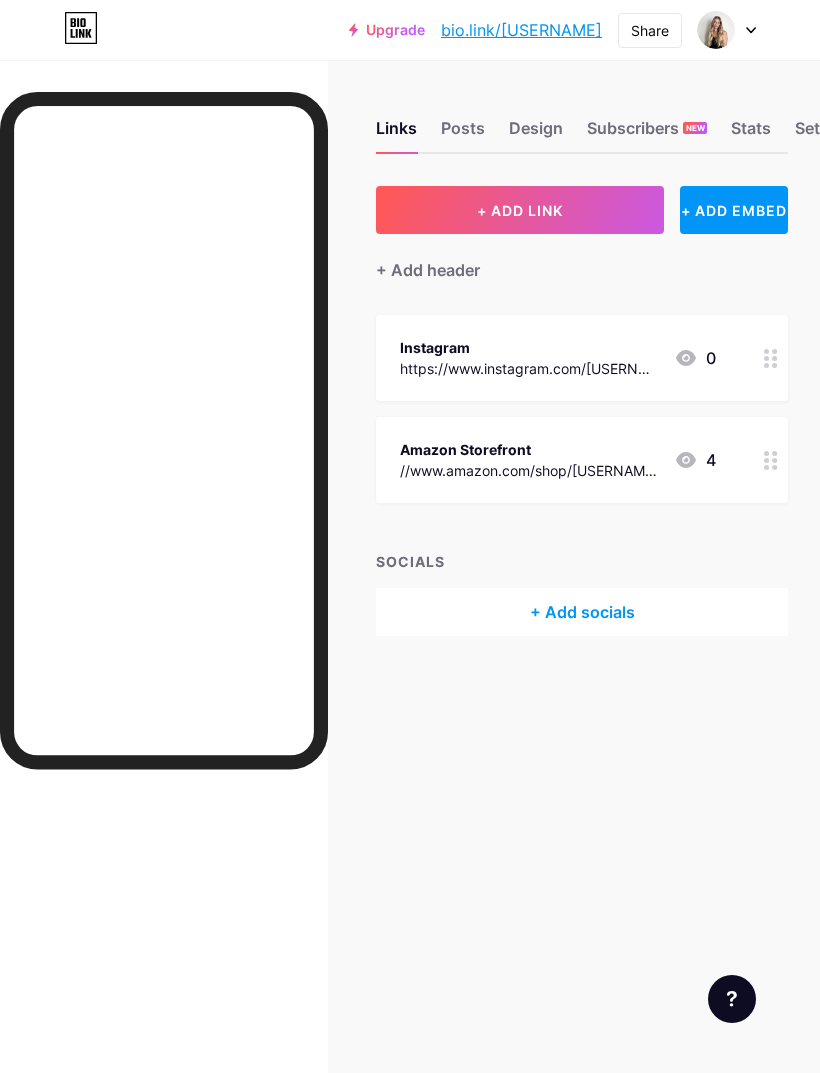 scroll, scrollTop: 0, scrollLeft: 0, axis: both 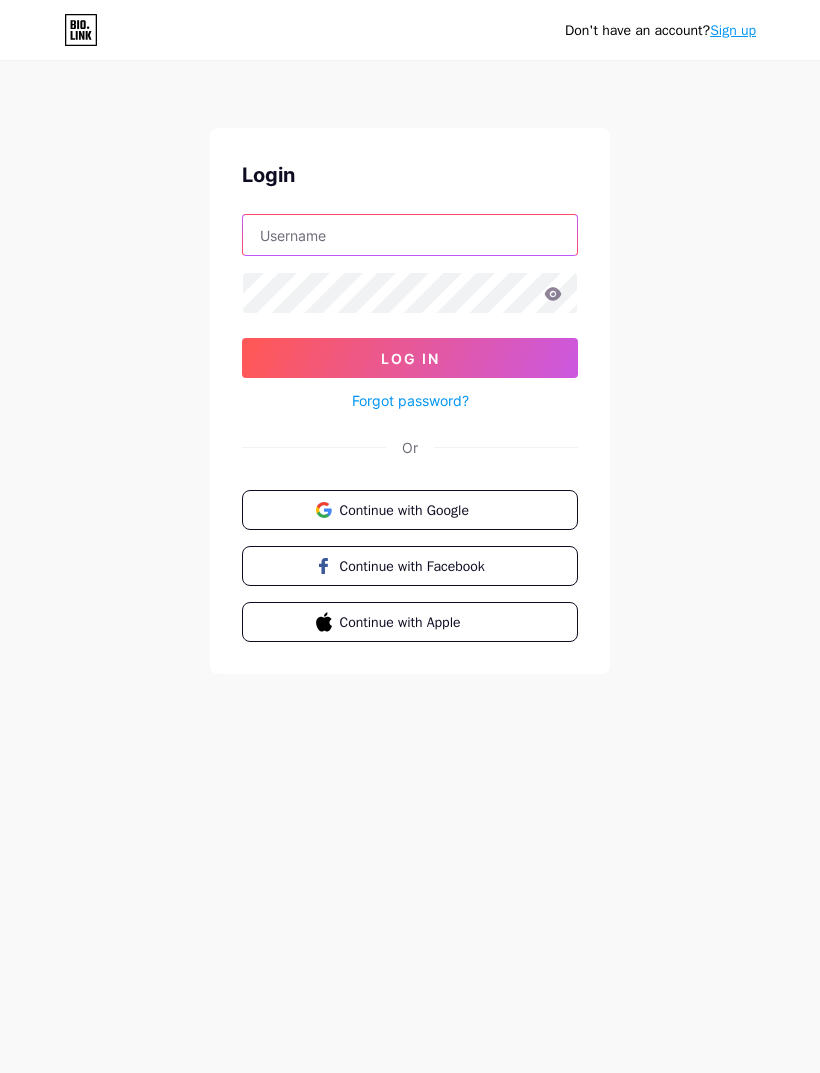 type on "theamazongirl" 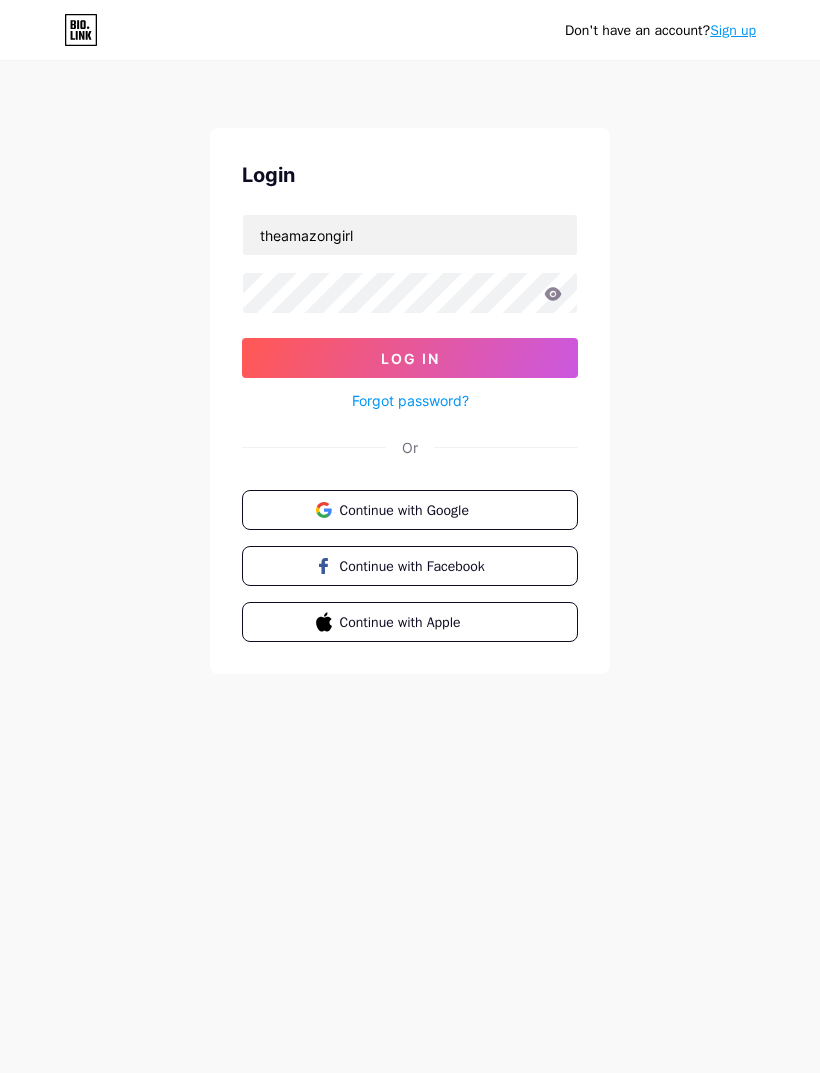 click on "Log In" at bounding box center [410, 358] 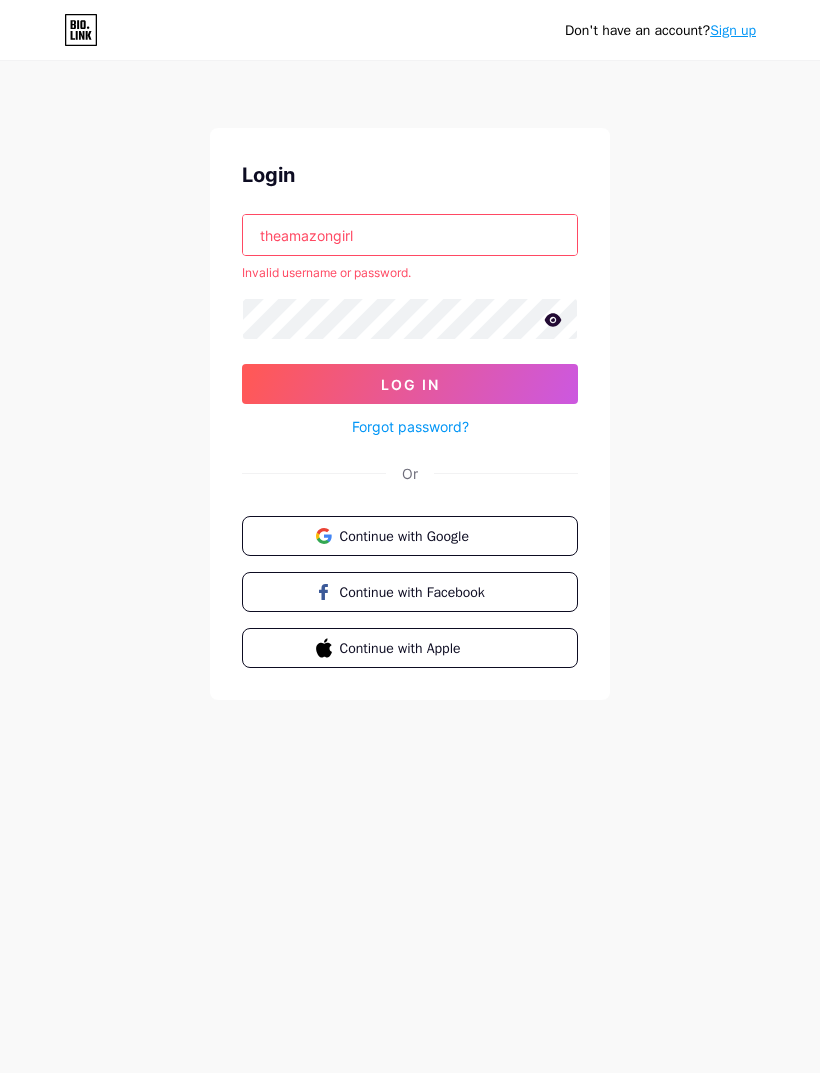 click on "theamazongirl" at bounding box center (410, 235) 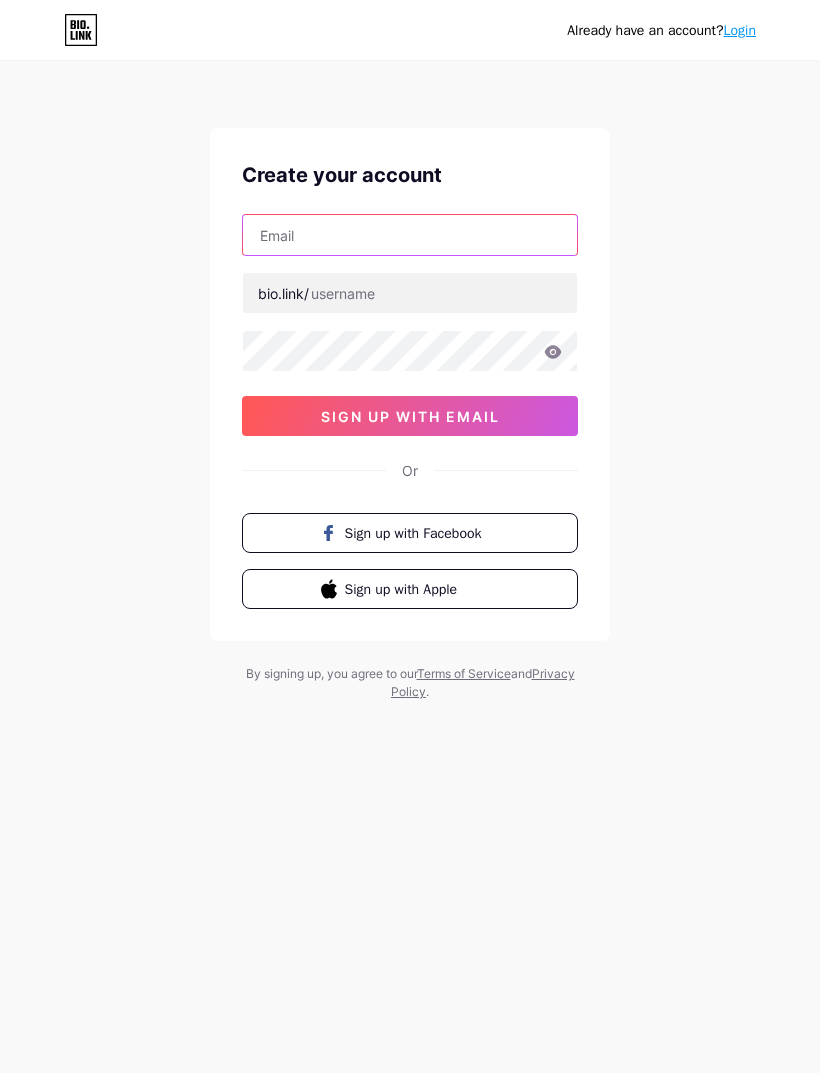 click at bounding box center [410, 235] 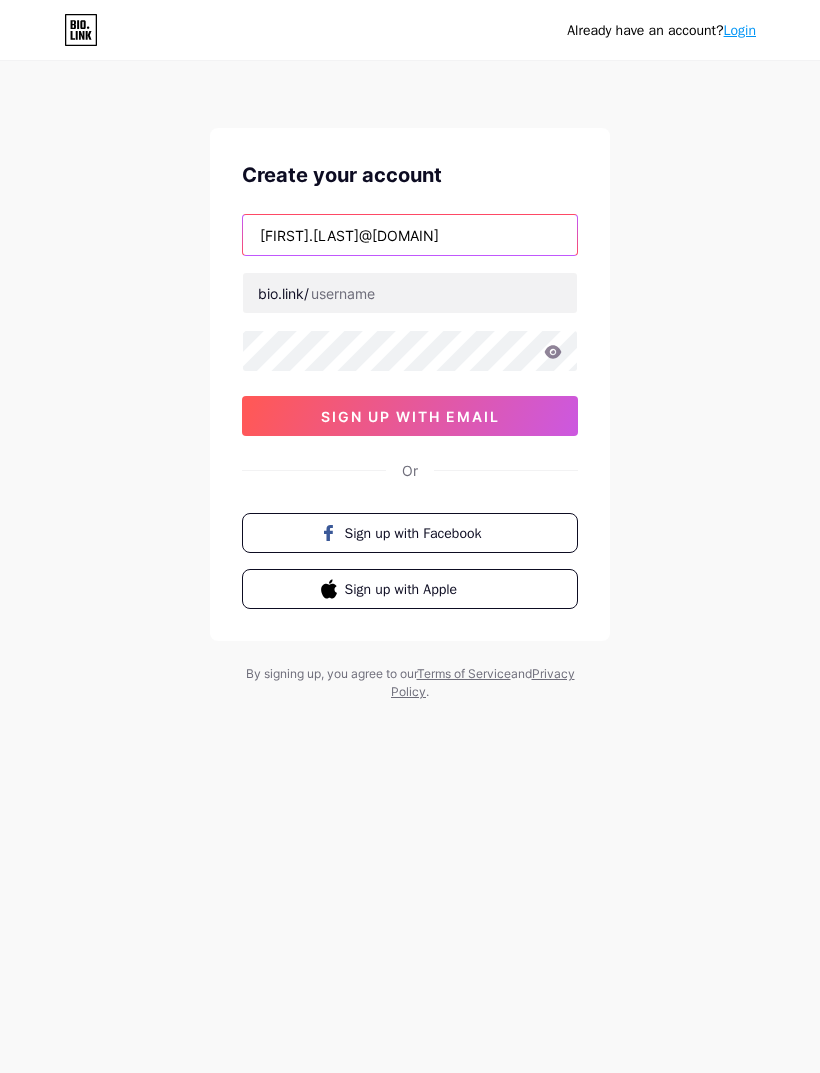 type on "[FIRST].[LAST]@[DOMAIN]" 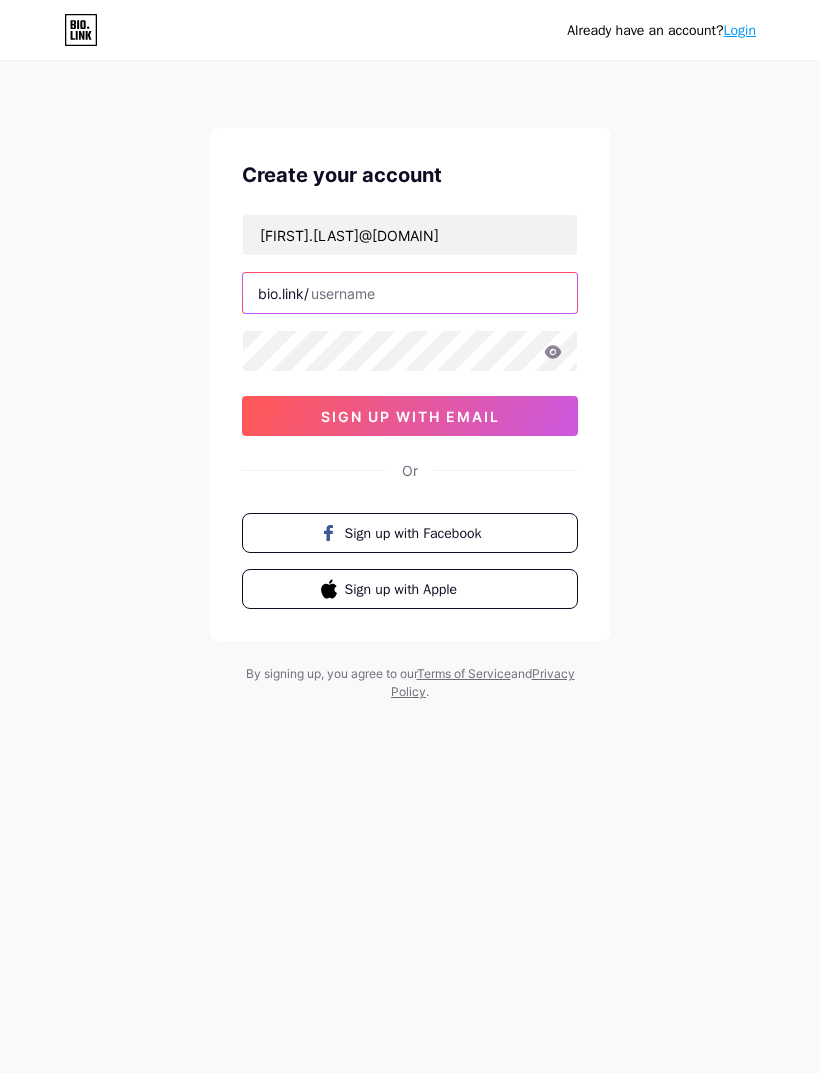 click at bounding box center (410, 293) 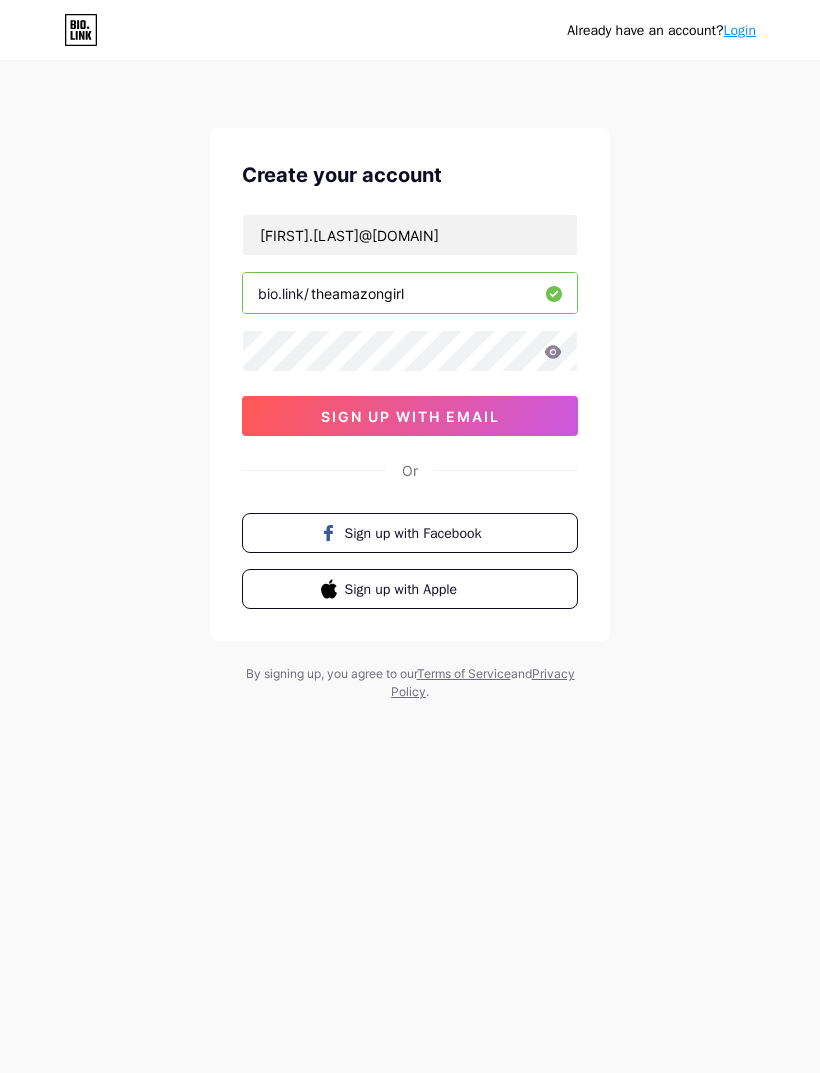 type on "theamazongirl" 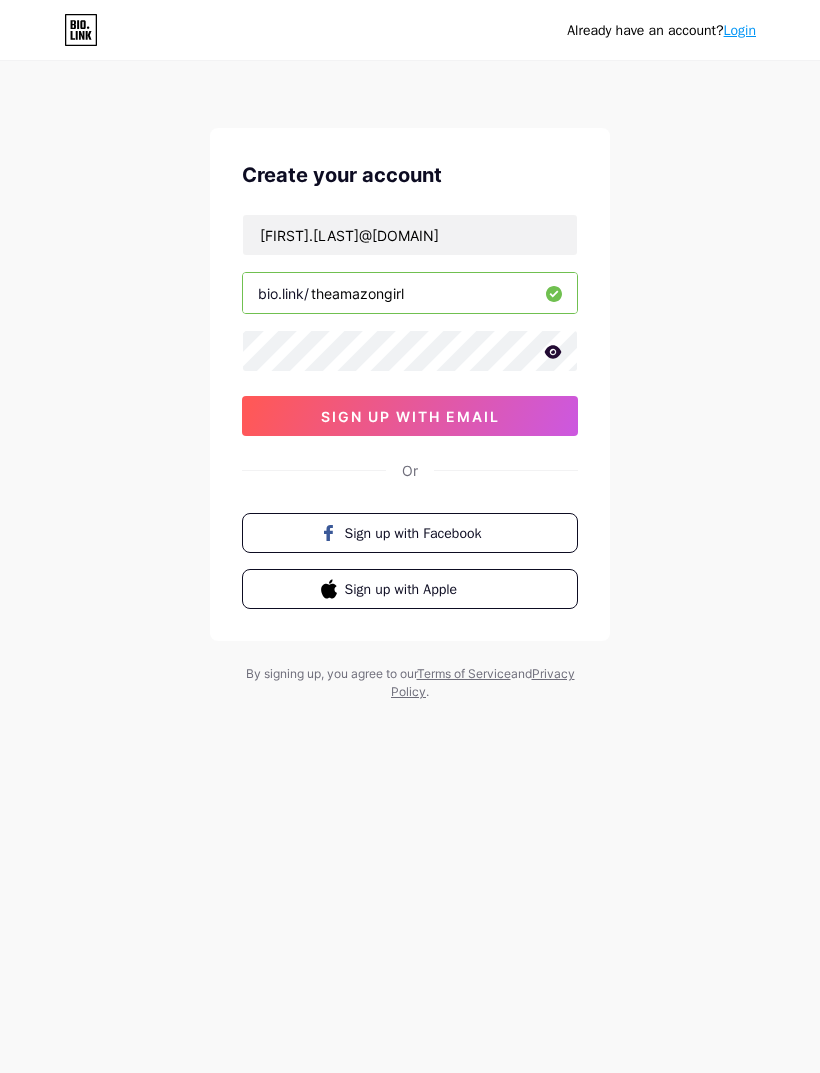 click 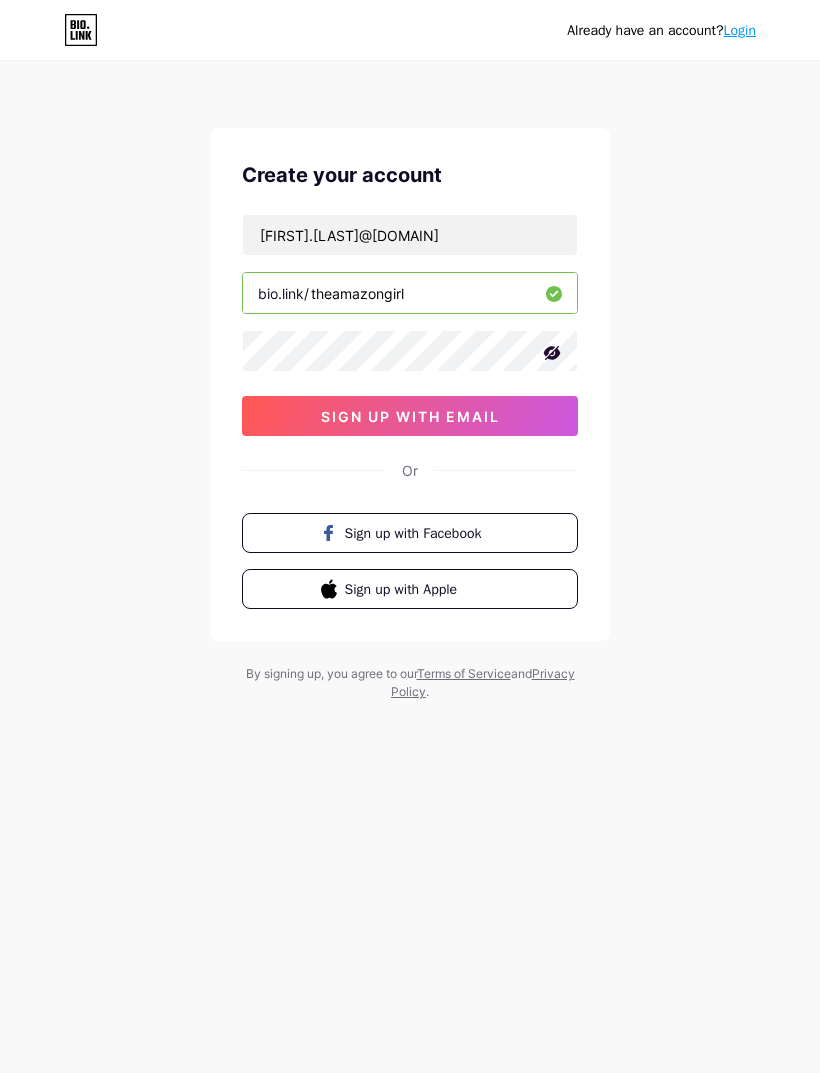 click 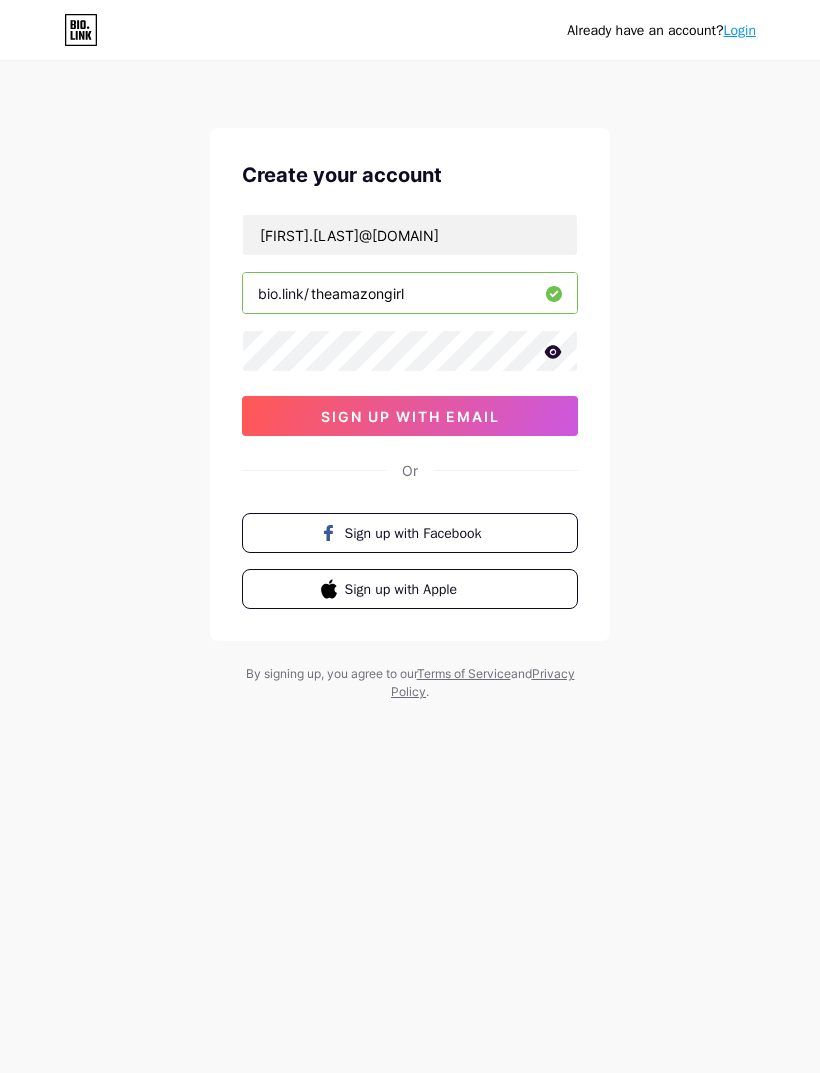 click 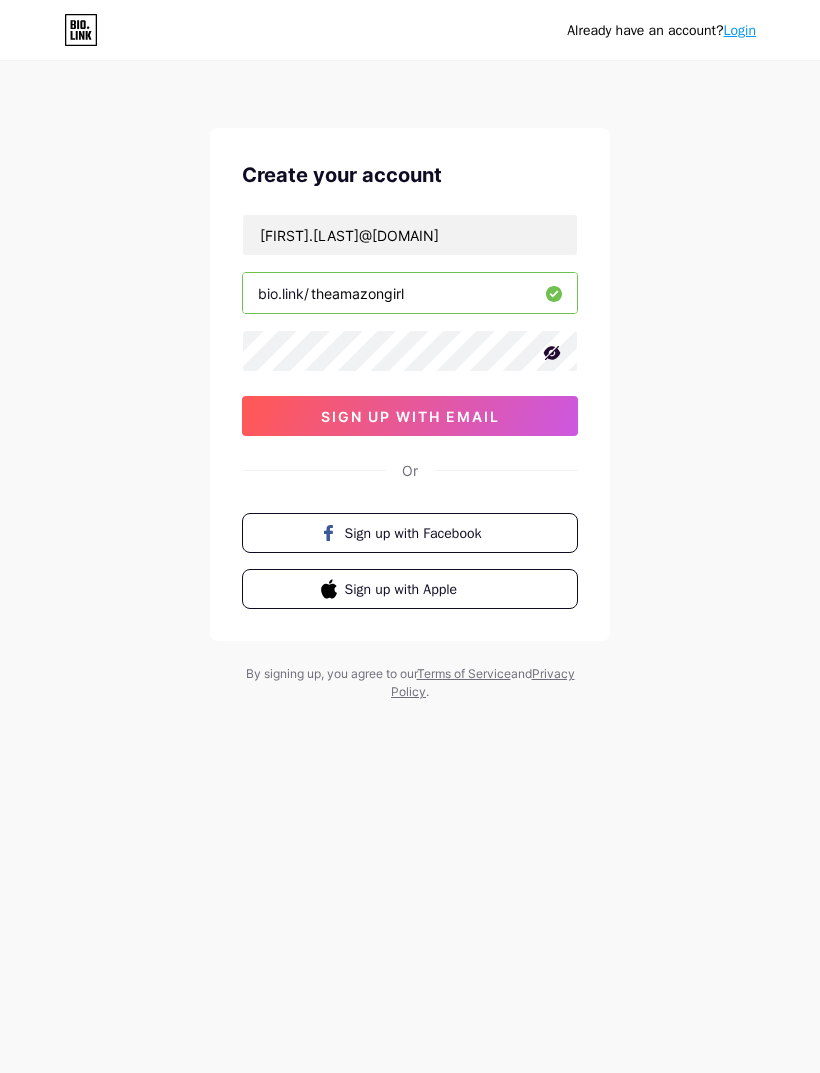 click on "sign up with email" at bounding box center (410, 416) 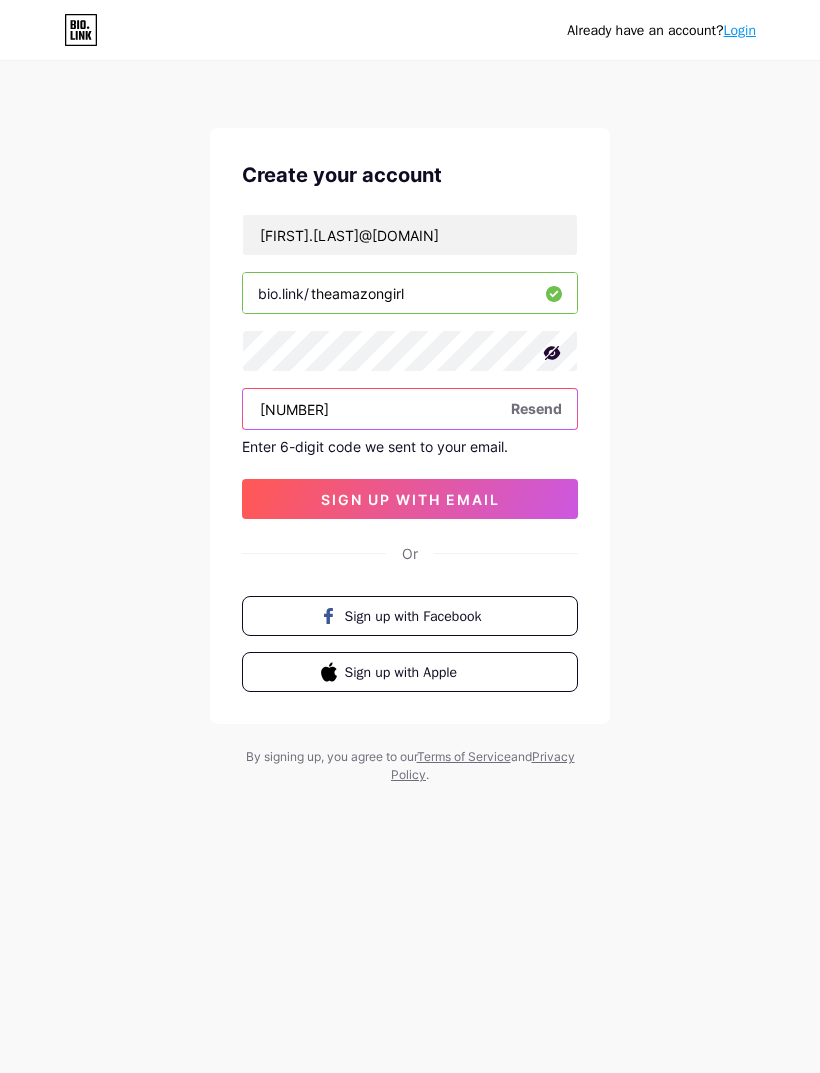 type on "[NUMBER]" 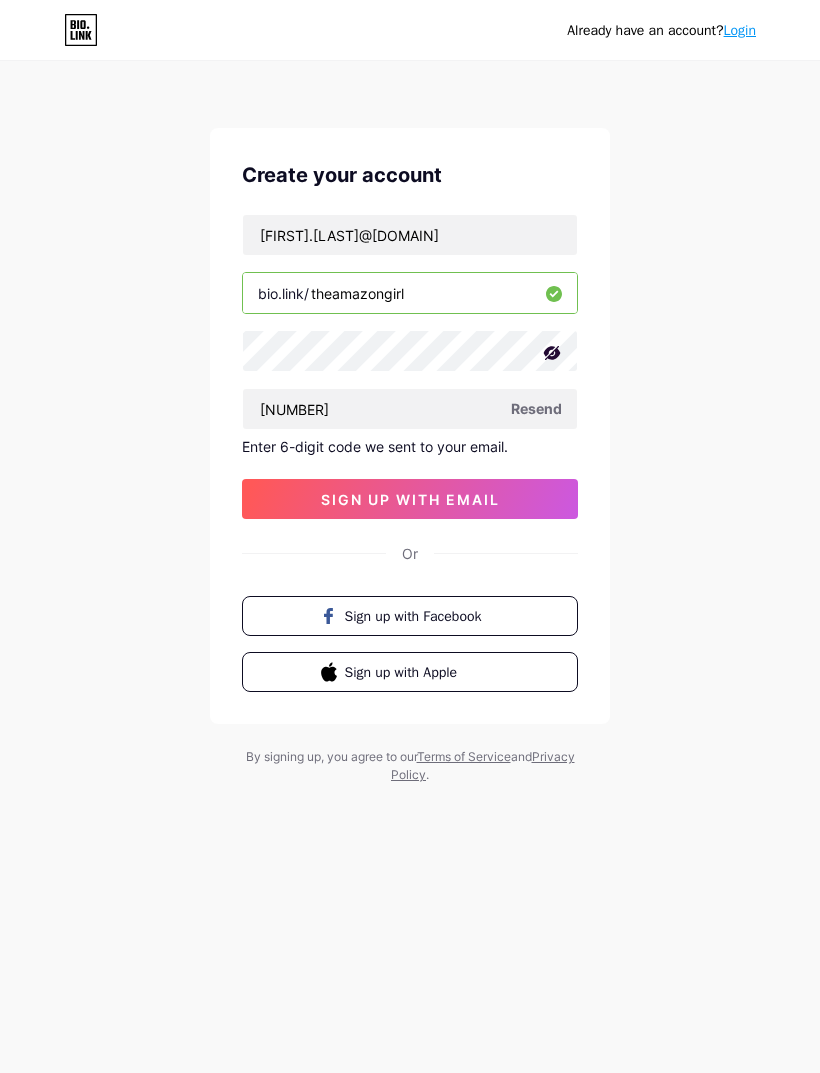 click on "sign up with email" at bounding box center [410, 499] 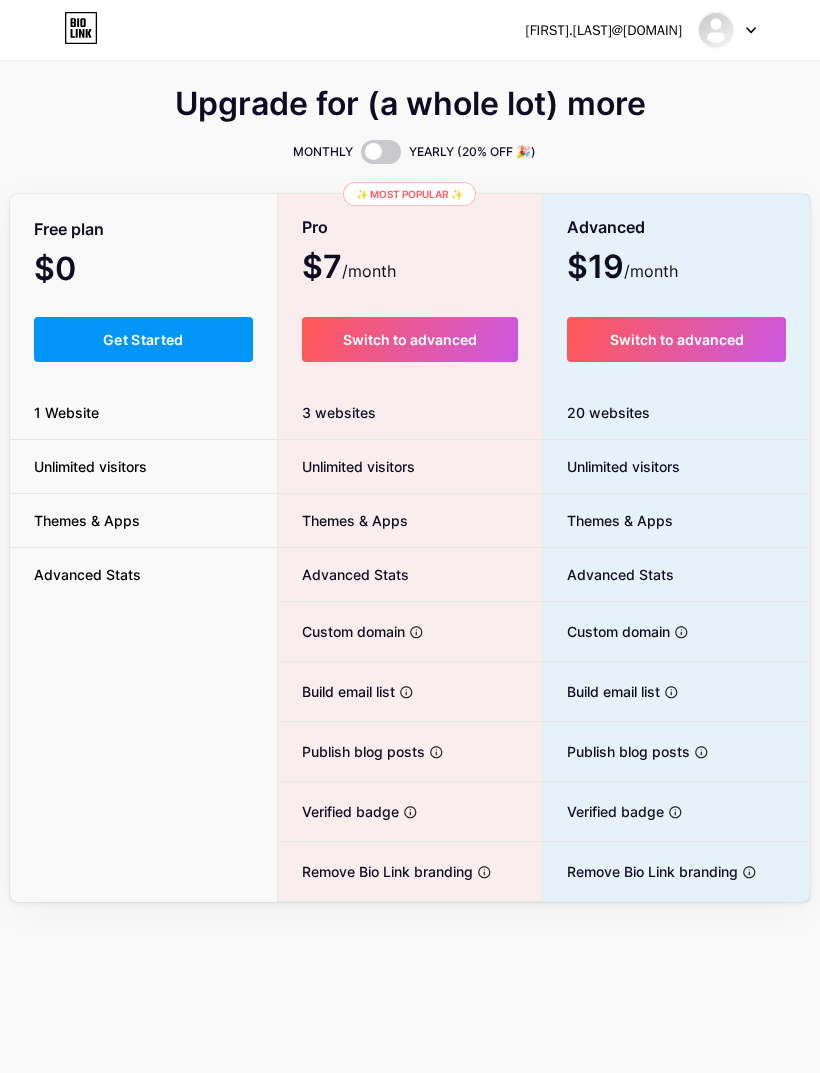 click on "Get Started" at bounding box center [143, 339] 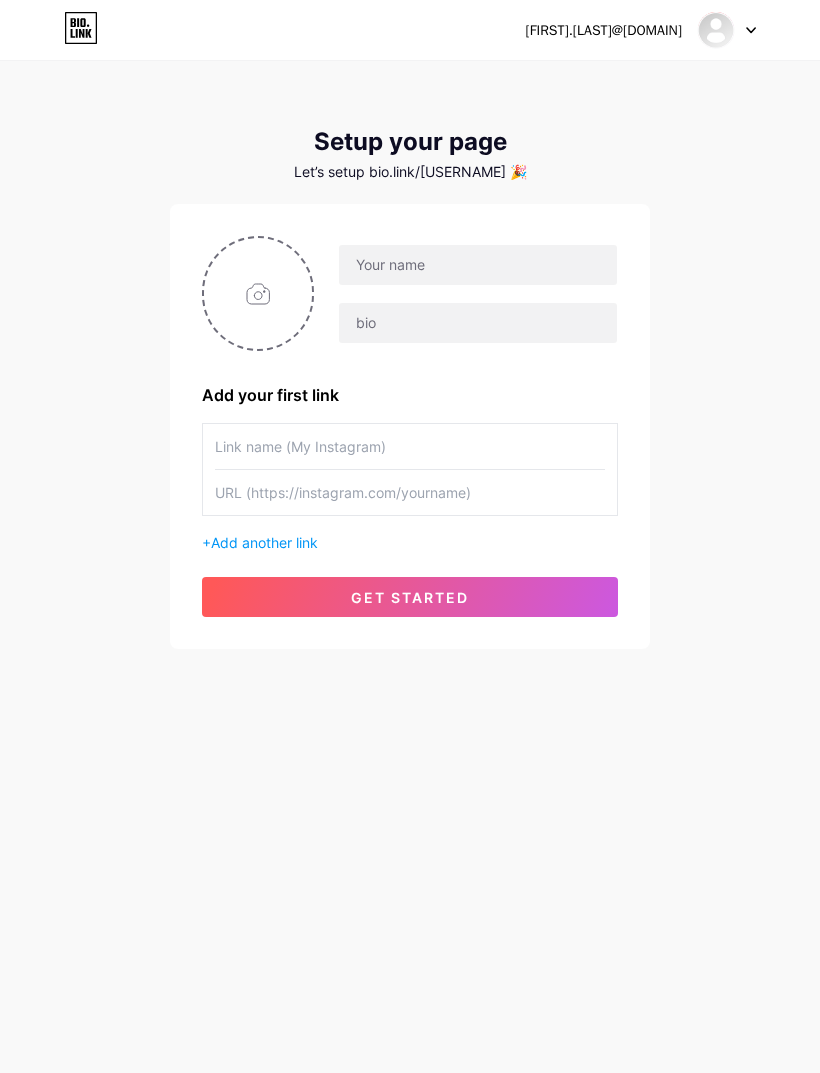 click at bounding box center [258, 293] 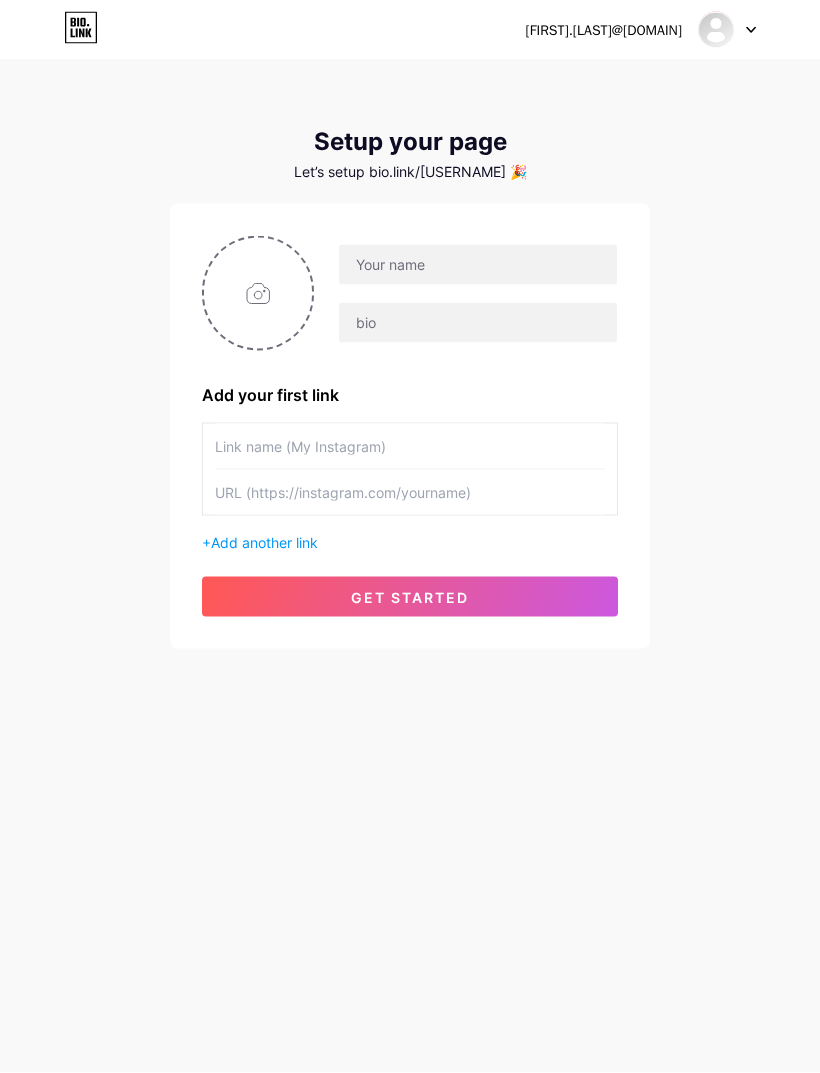 scroll, scrollTop: 65, scrollLeft: 0, axis: vertical 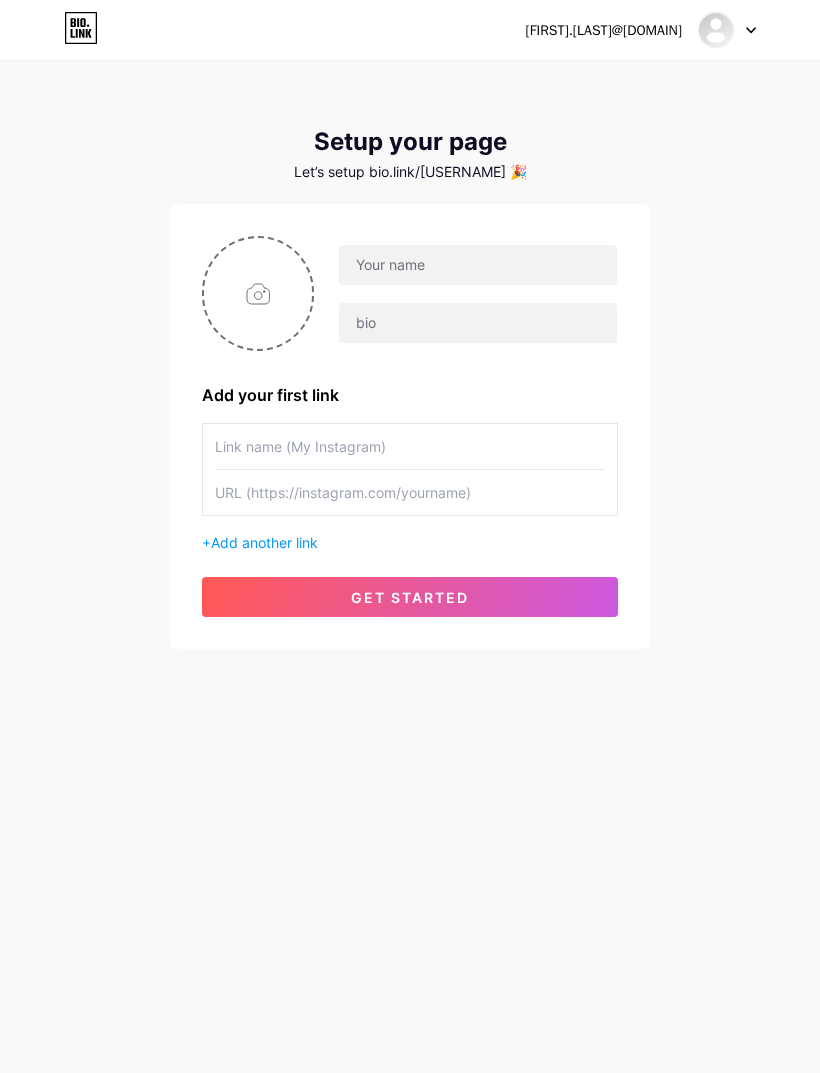 click at bounding box center (258, 293) 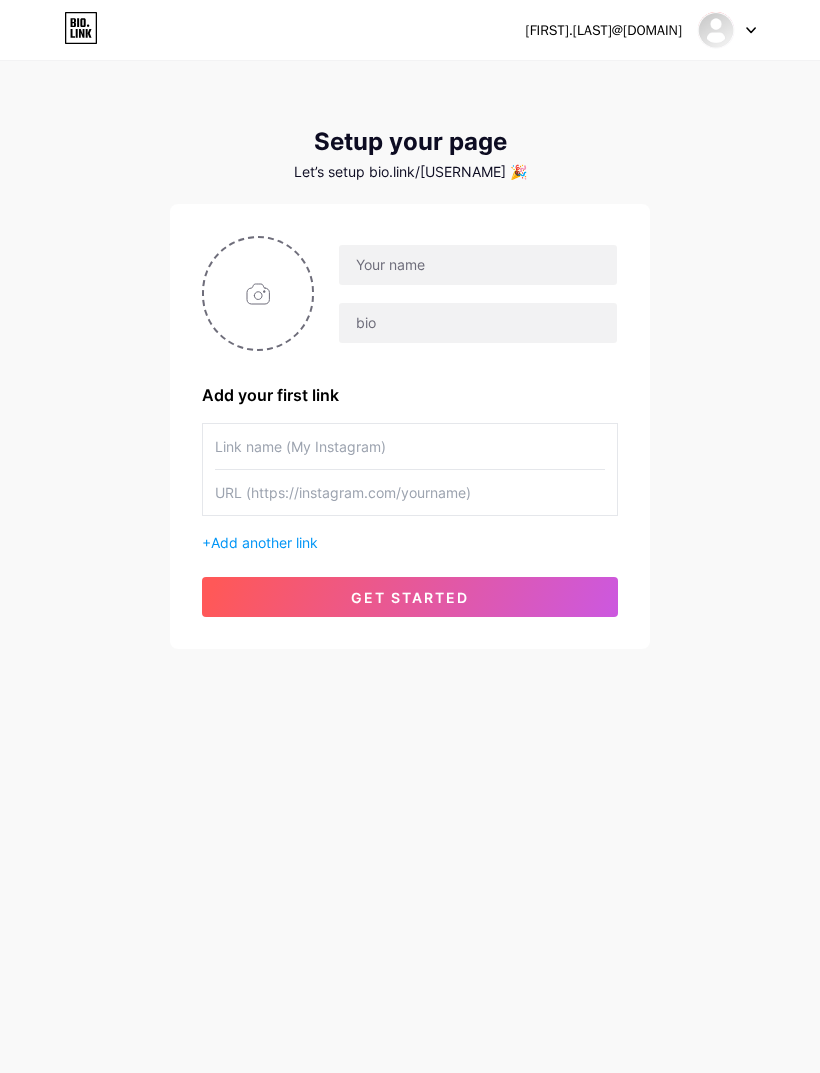 type on "C:\fakepath\Untitled design.png" 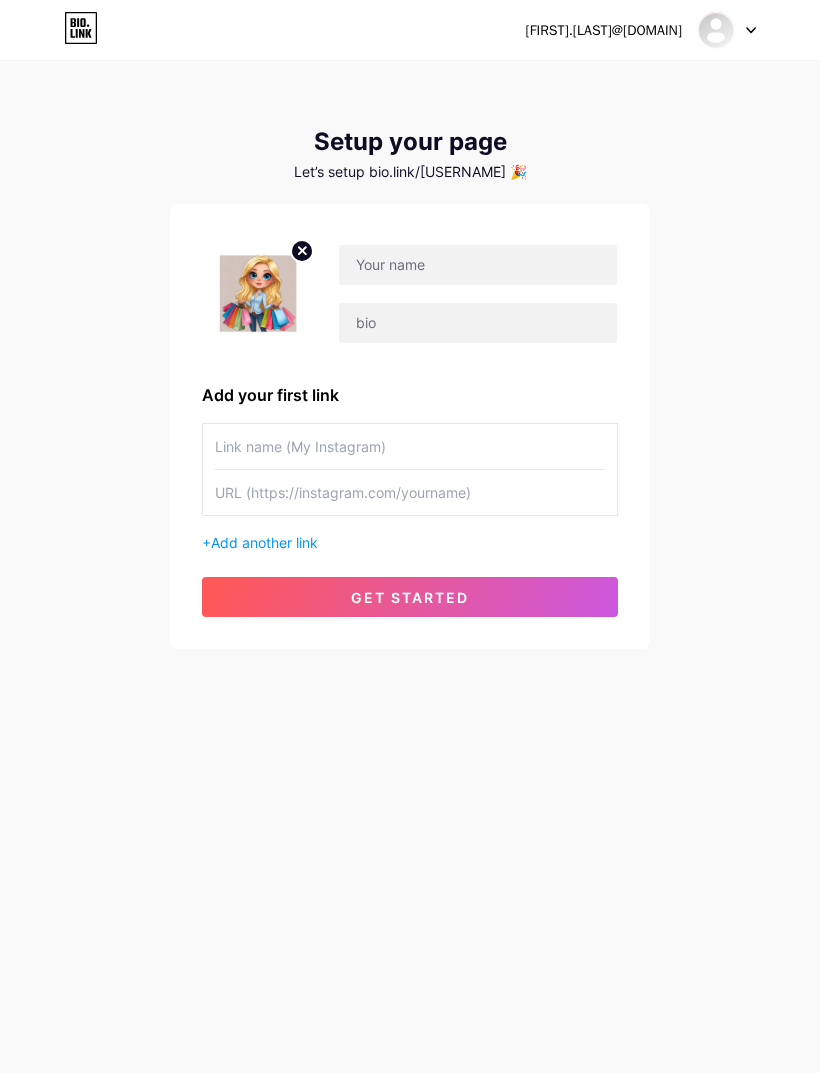 click at bounding box center (258, 293) 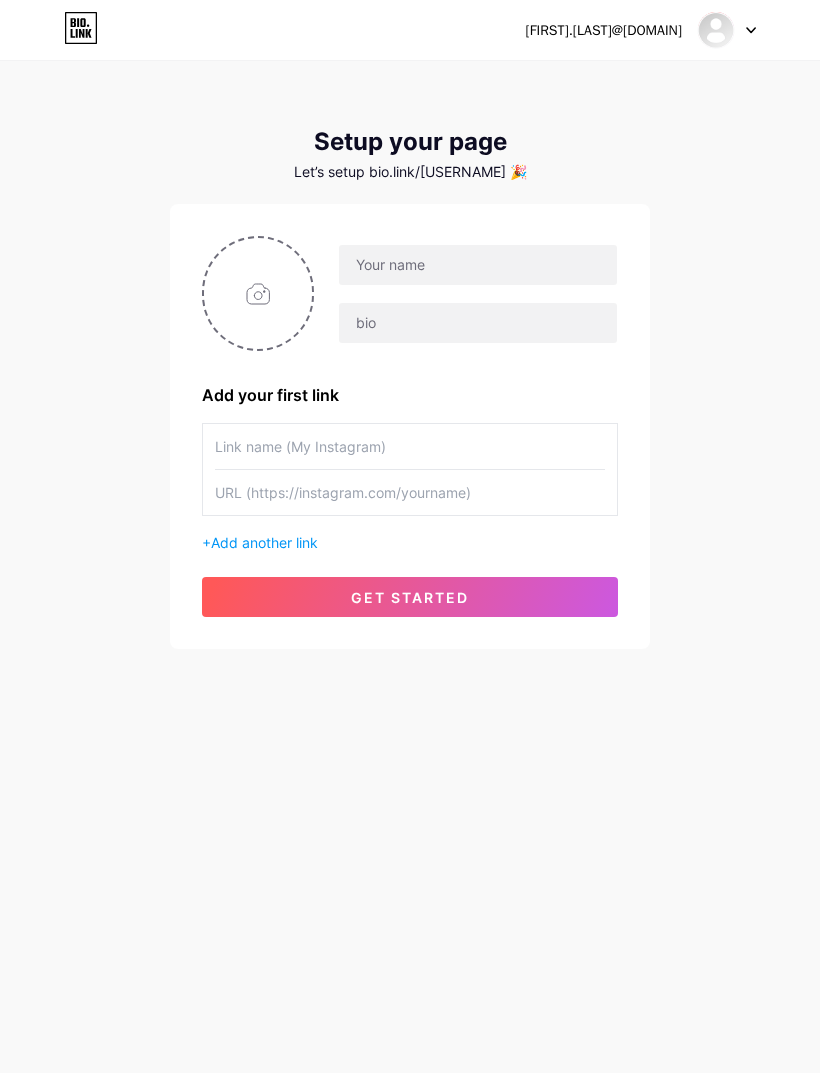 click at bounding box center [258, 293] 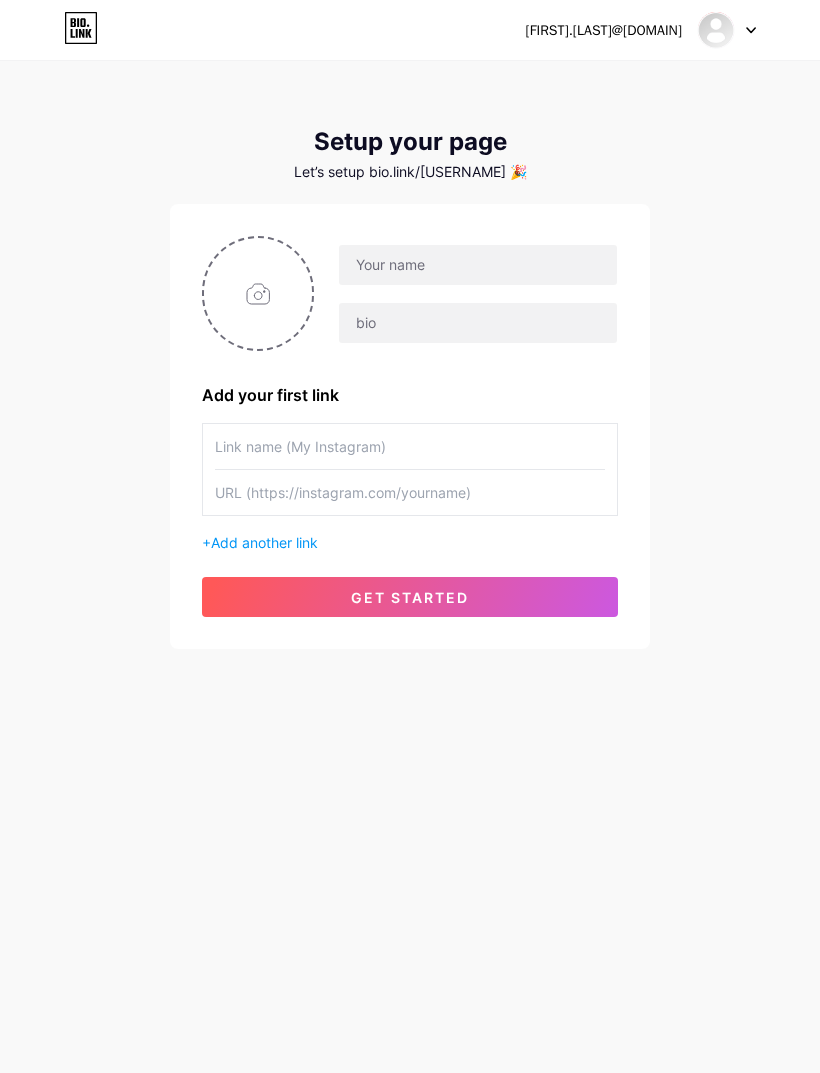 type on "C:\fakepath\Untitled design.jpeg" 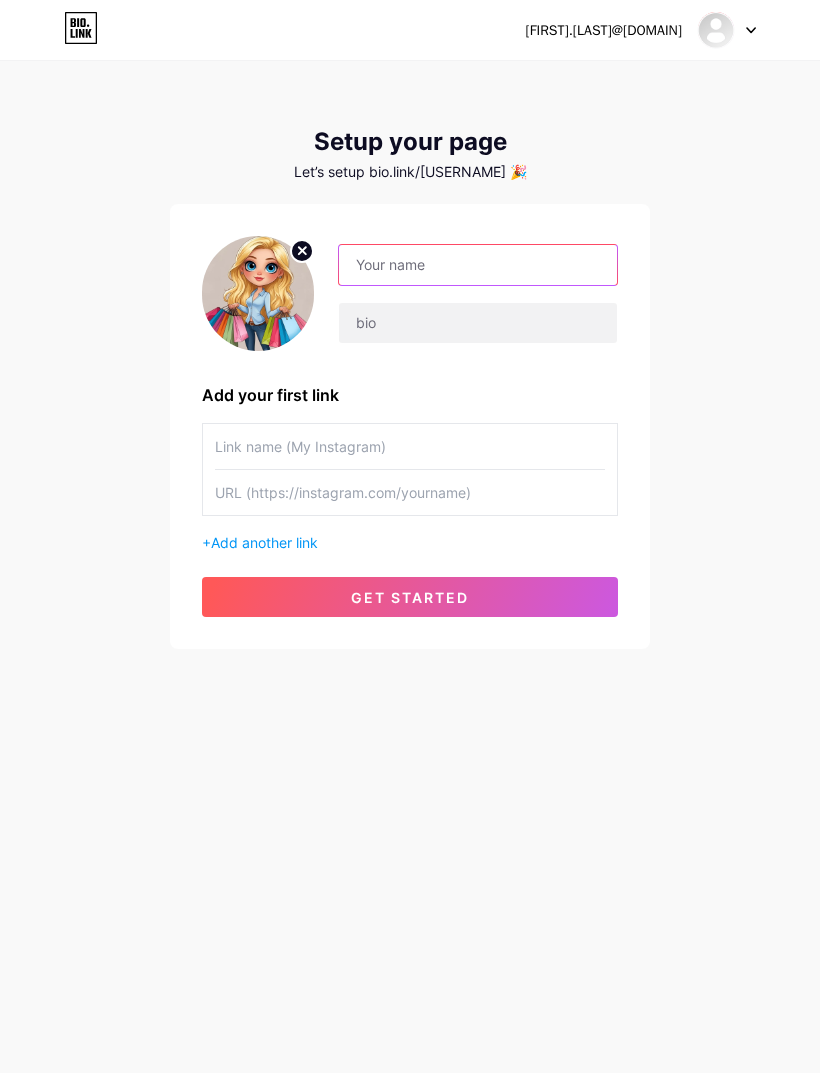 click at bounding box center (478, 265) 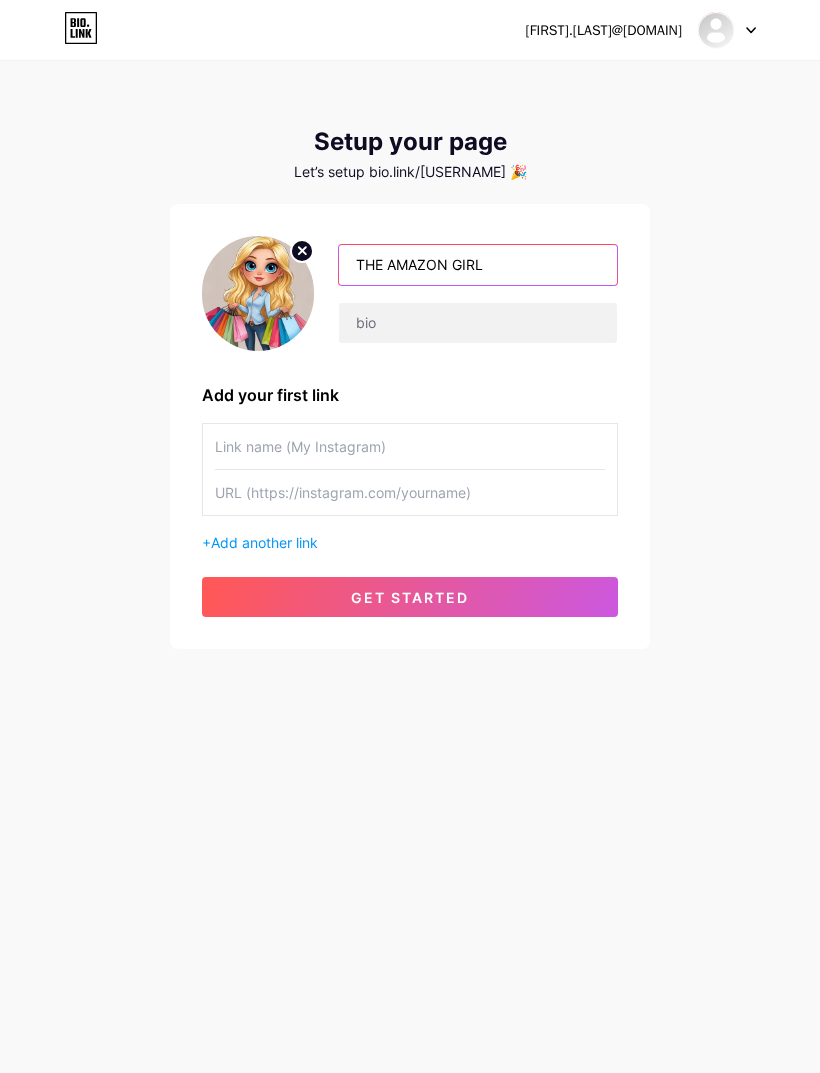 type on "THE AMAZON GIRL" 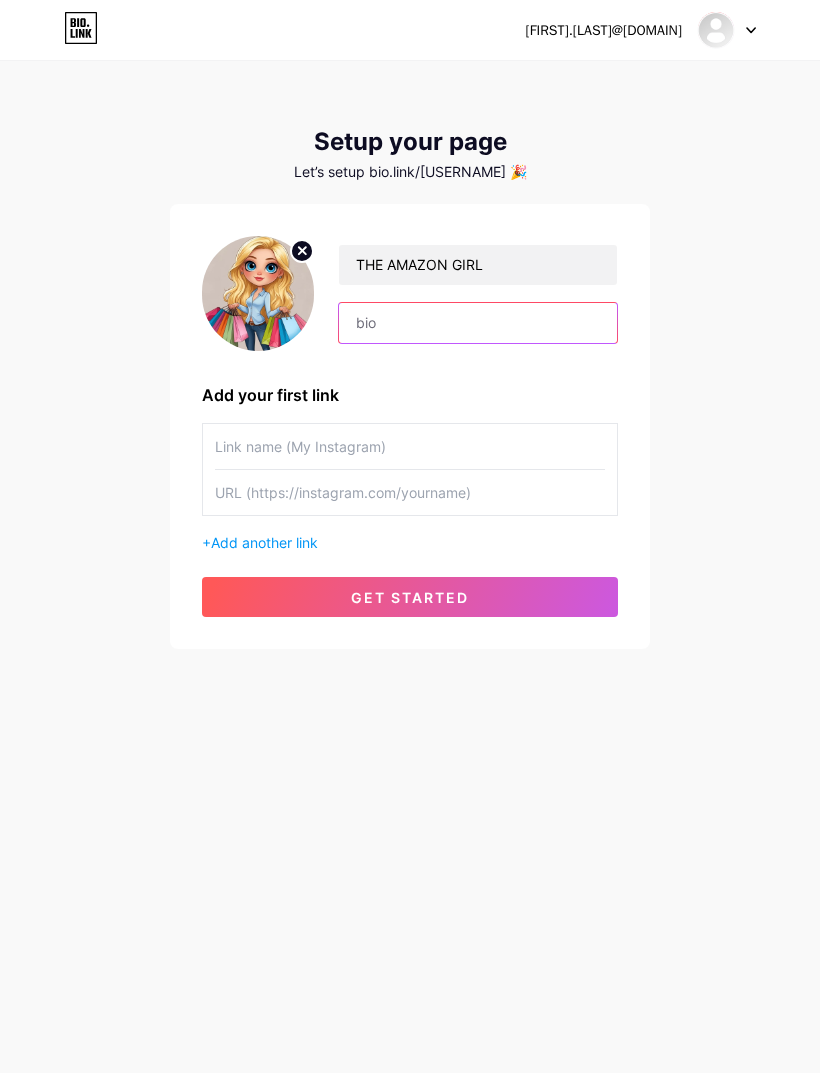 click at bounding box center (478, 323) 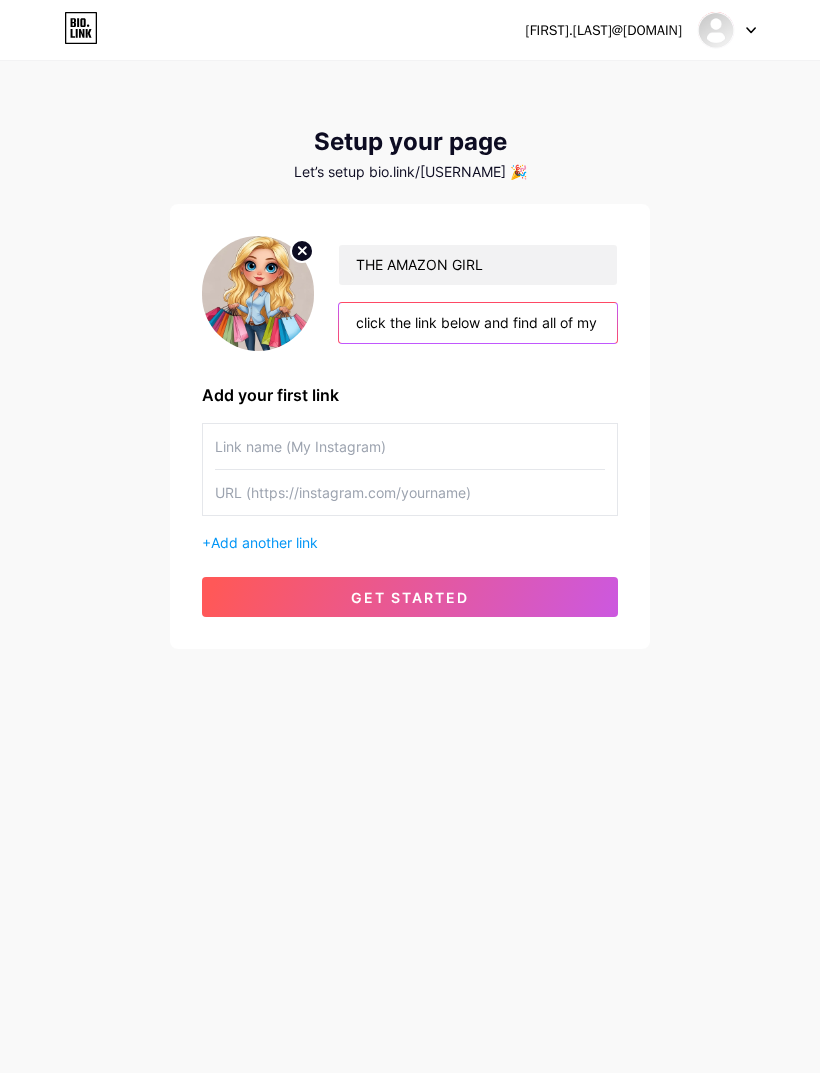 type on "click the link below and find all of my favorite Amazon finds" 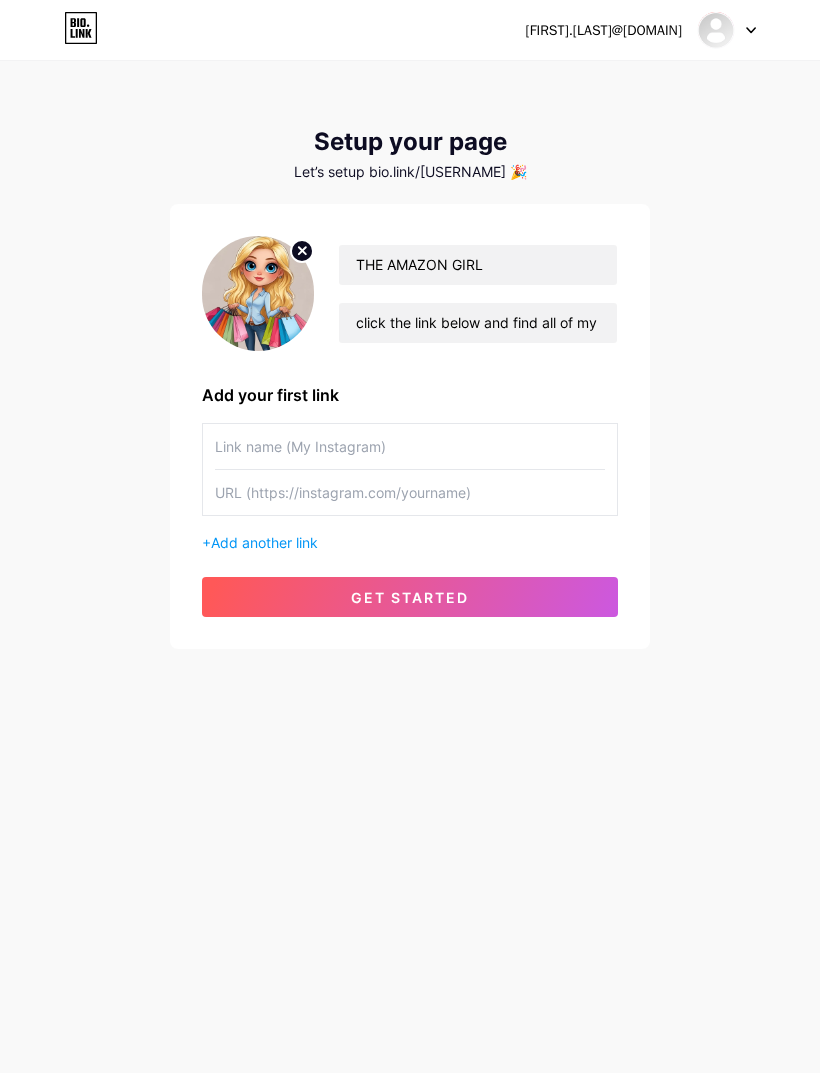click at bounding box center [410, 446] 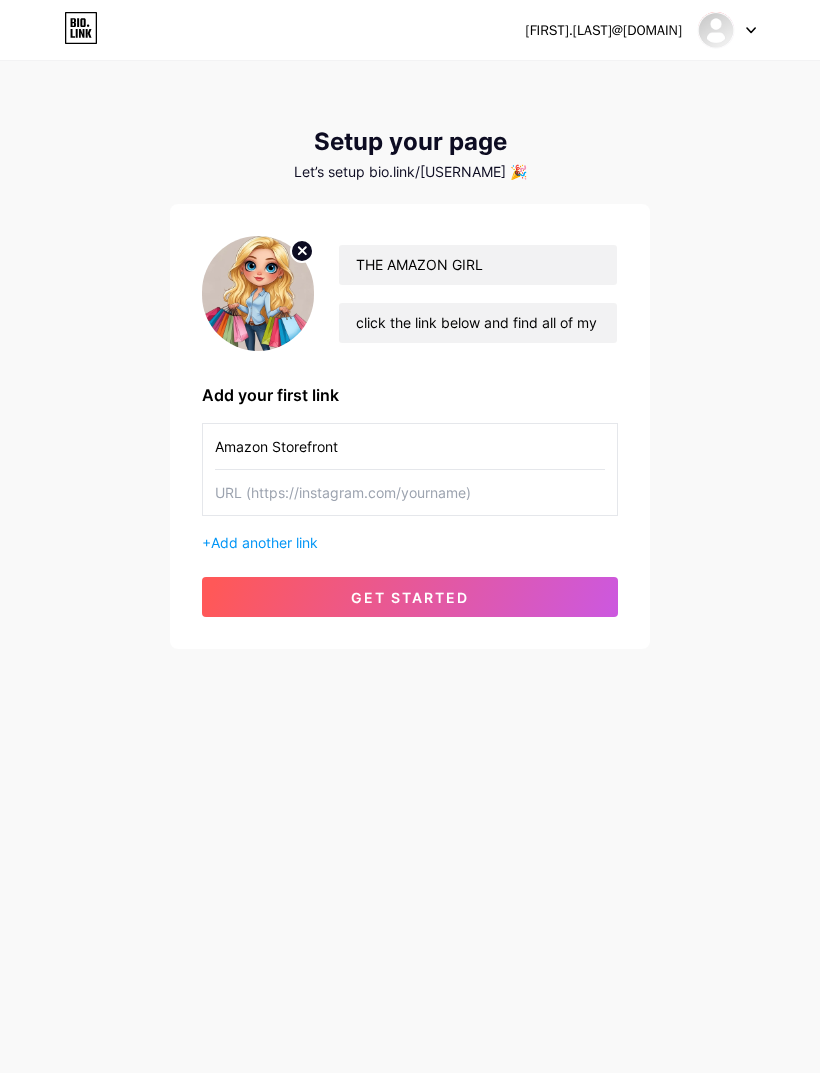 type on "Amazon Storefront" 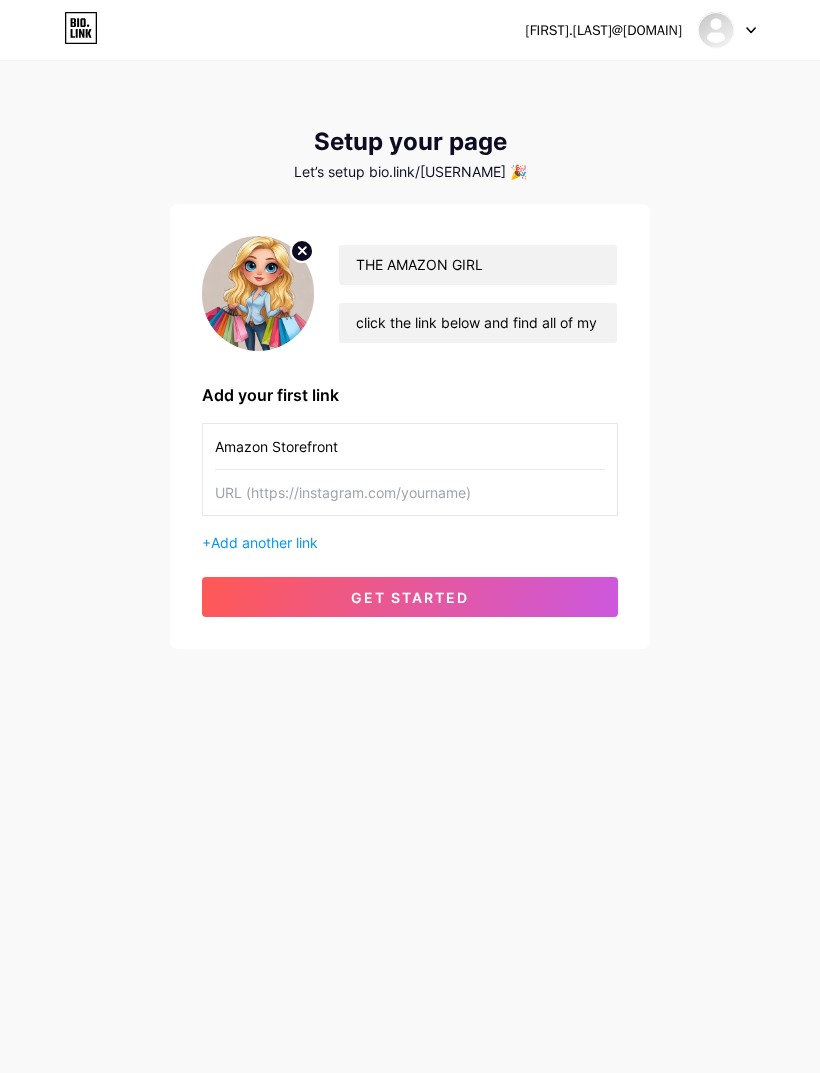 paste on "Check out this page from [FIRST].[LAST] https://www.amazon.com/shop/[USERNAME]?ref_=cm_sw_r_ud_aipsfshop_Z3F75NFG728BRDMHX7XC" 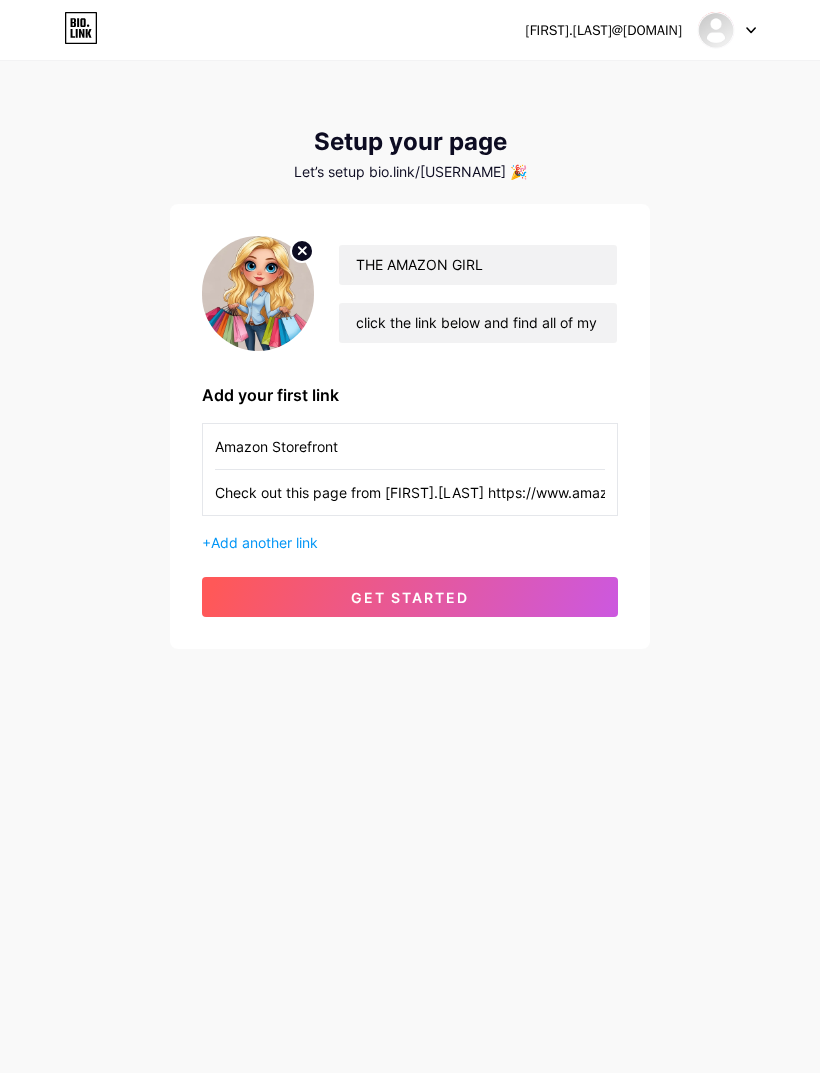 type on "Check out this page from [FIRST].[LAST] https://www.amazon.com/shop/[USERNAME]?ref_=cm_sw_r_ud_aipsfshop_Z3F75NFG728BRDMHX7XC" 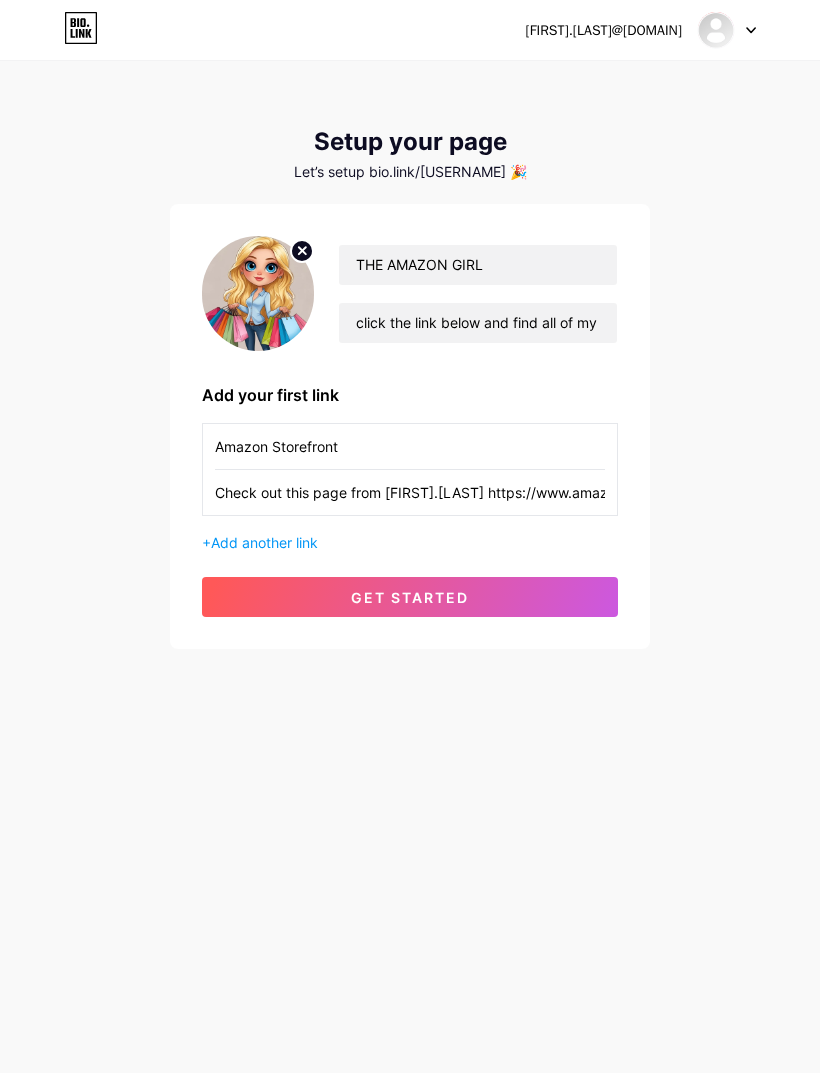 scroll, scrollTop: 0, scrollLeft: 0, axis: both 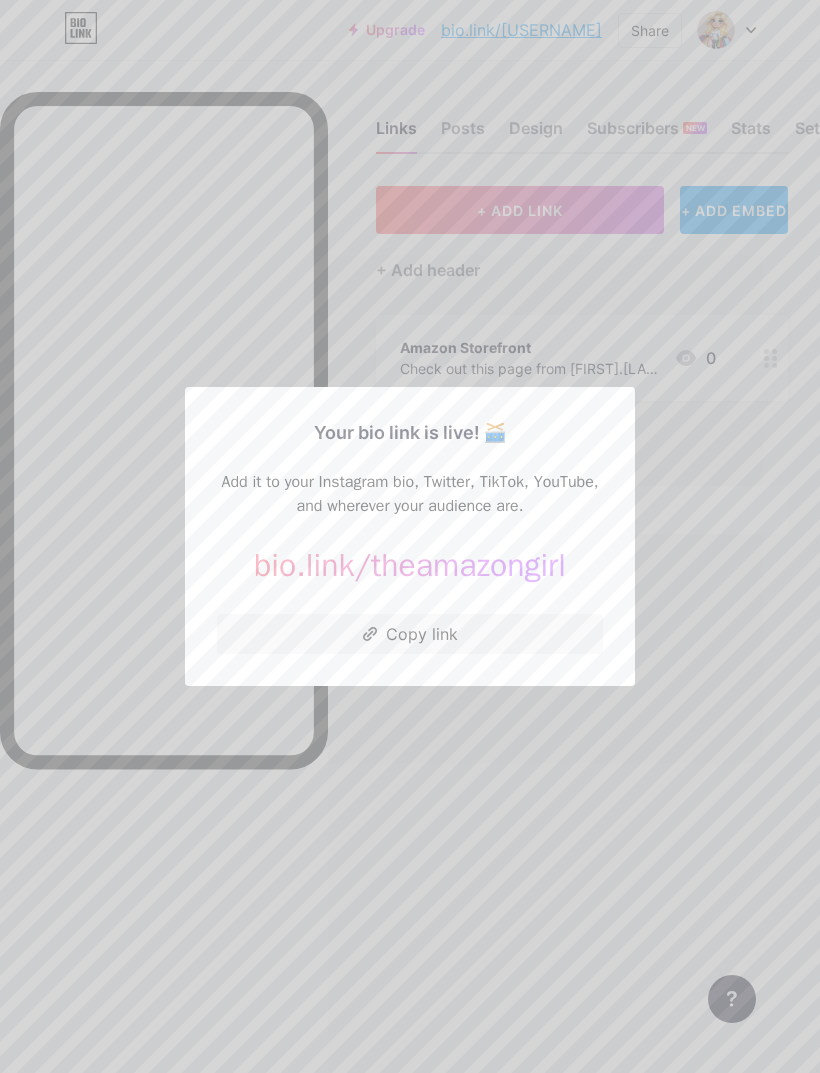 click on "Copy link" at bounding box center (410, 634) 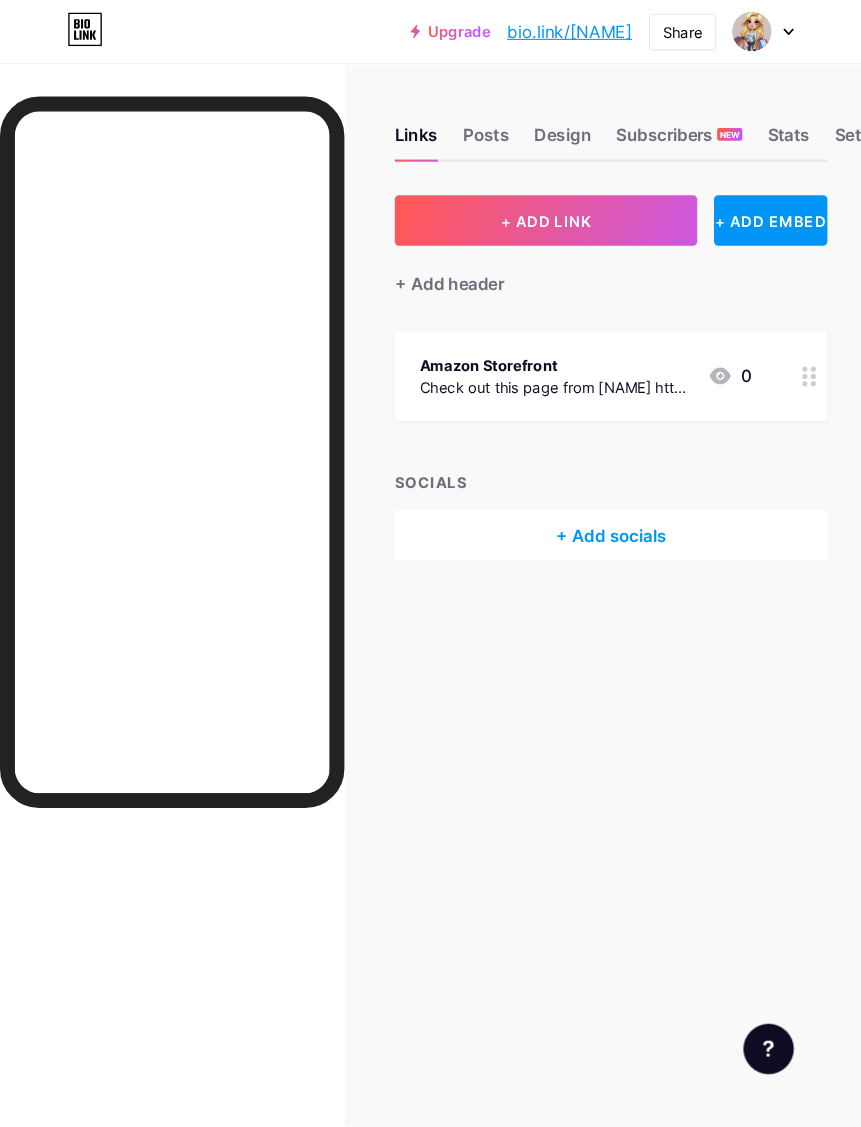 scroll, scrollTop: 5, scrollLeft: 0, axis: vertical 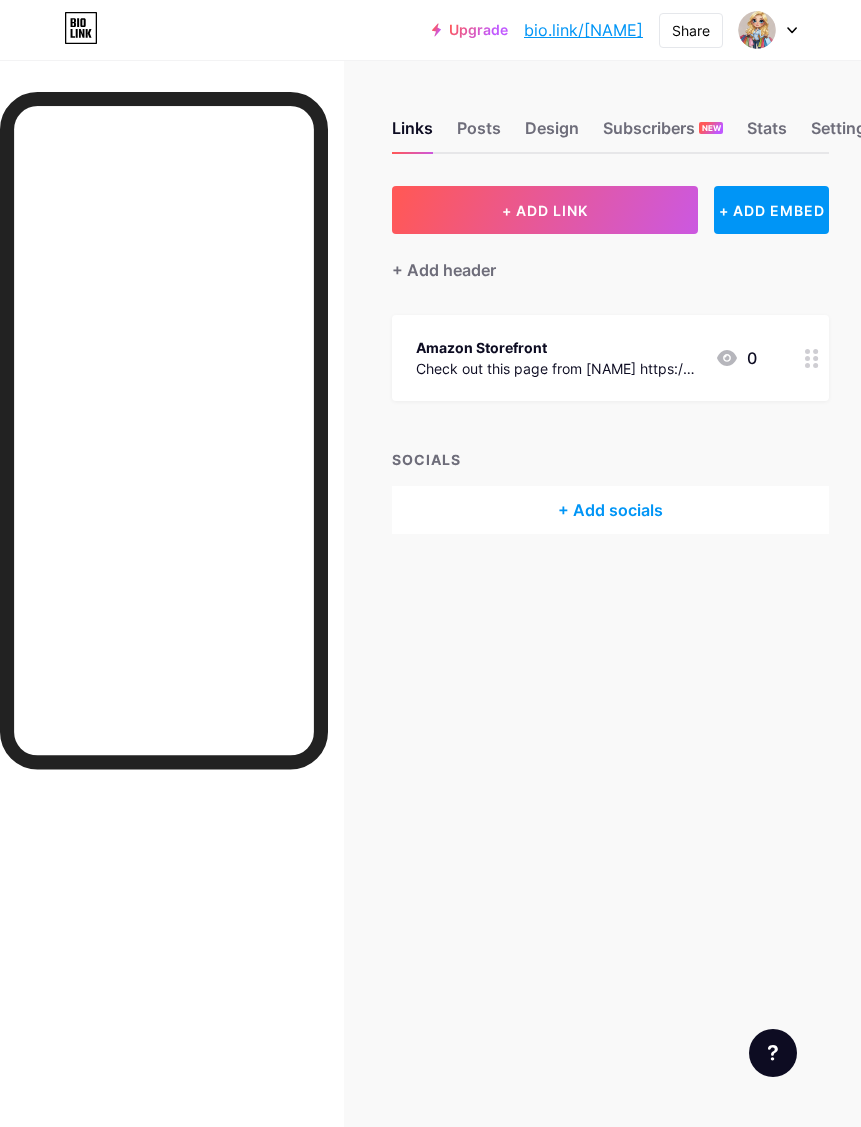 click on "+ Add header" at bounding box center [444, 270] 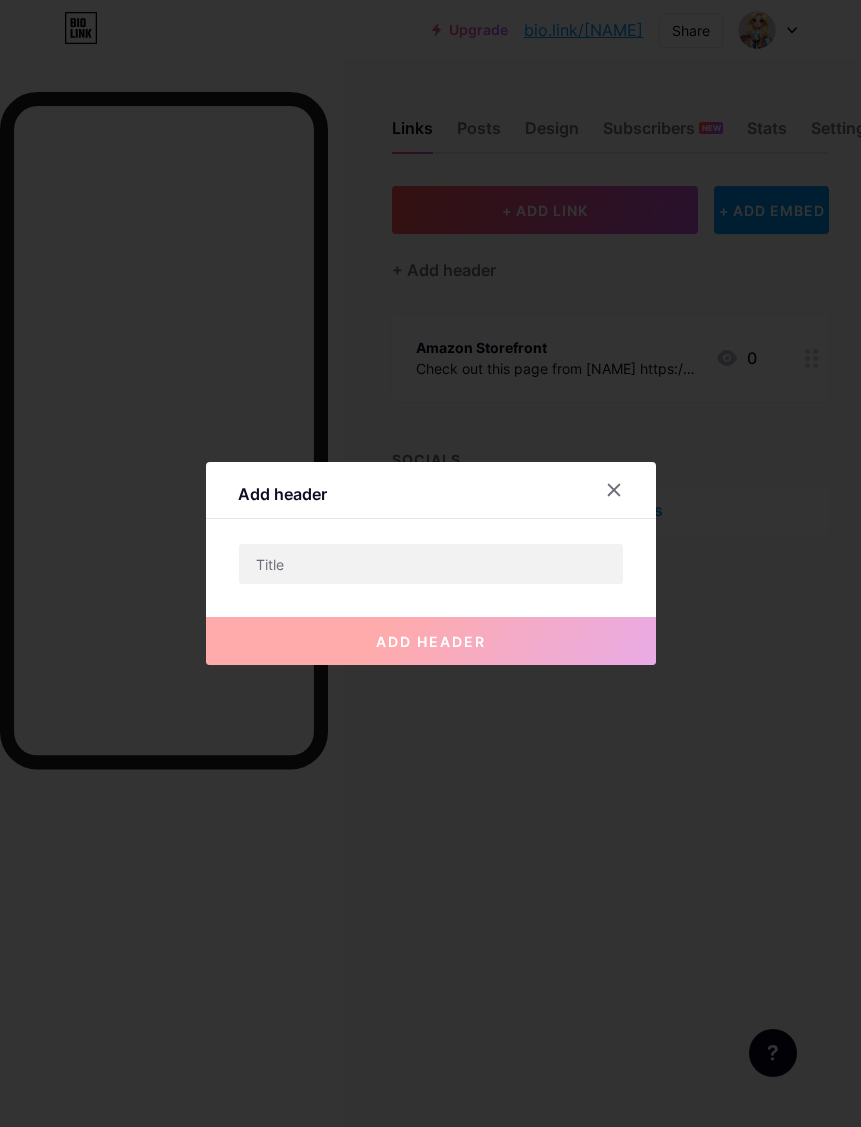 click at bounding box center [614, 490] 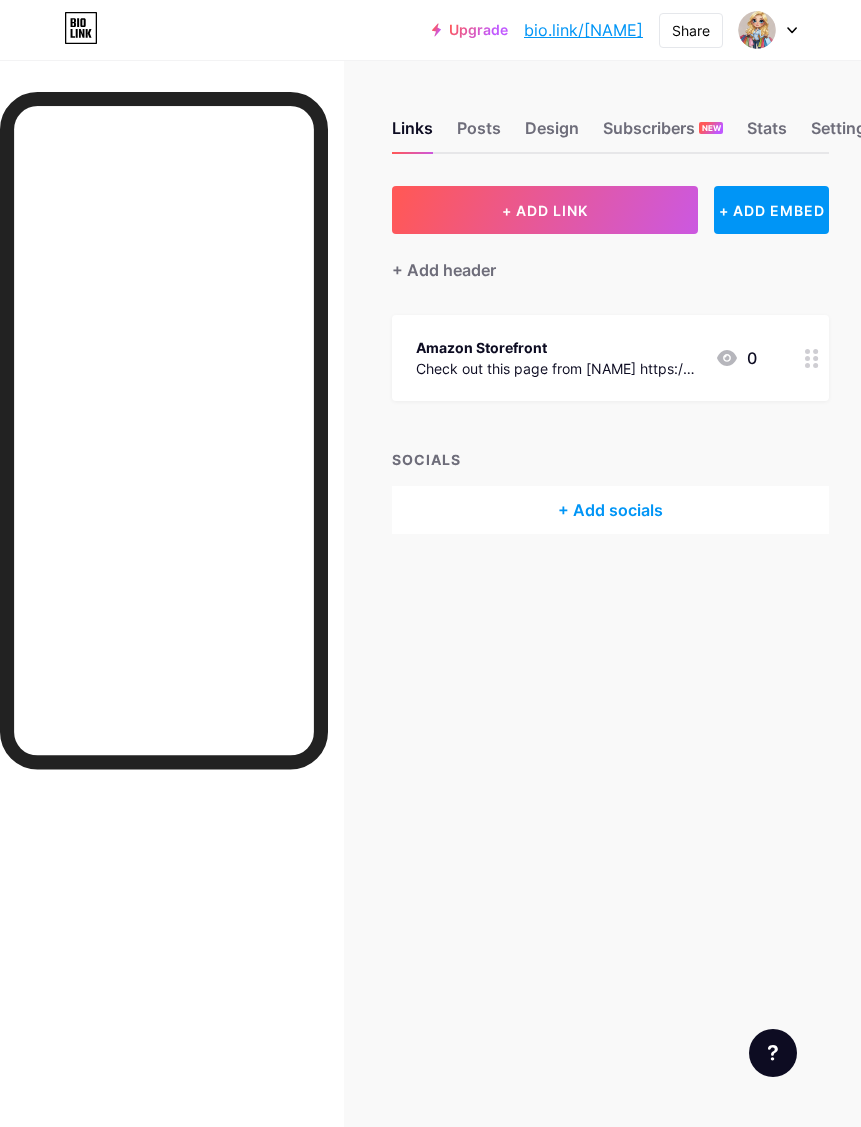 click on "Design" at bounding box center [552, 134] 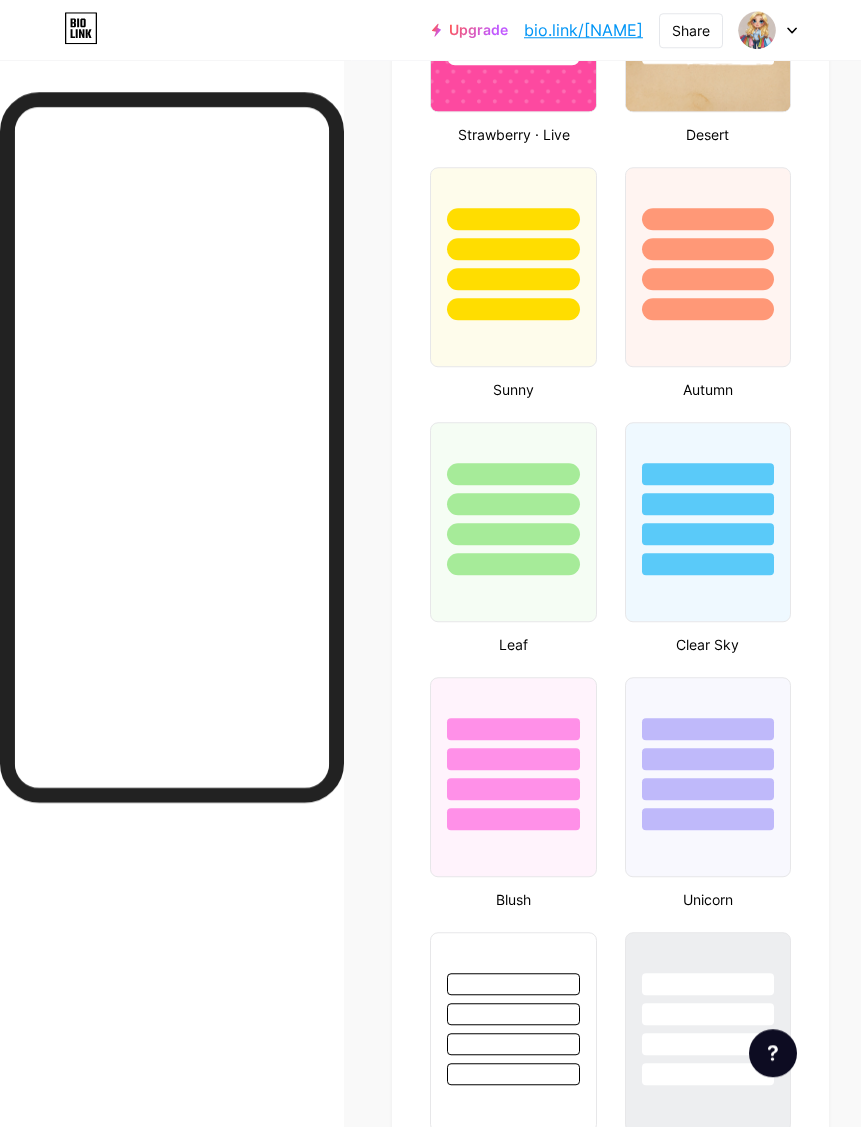 scroll, scrollTop: 2347, scrollLeft: 0, axis: vertical 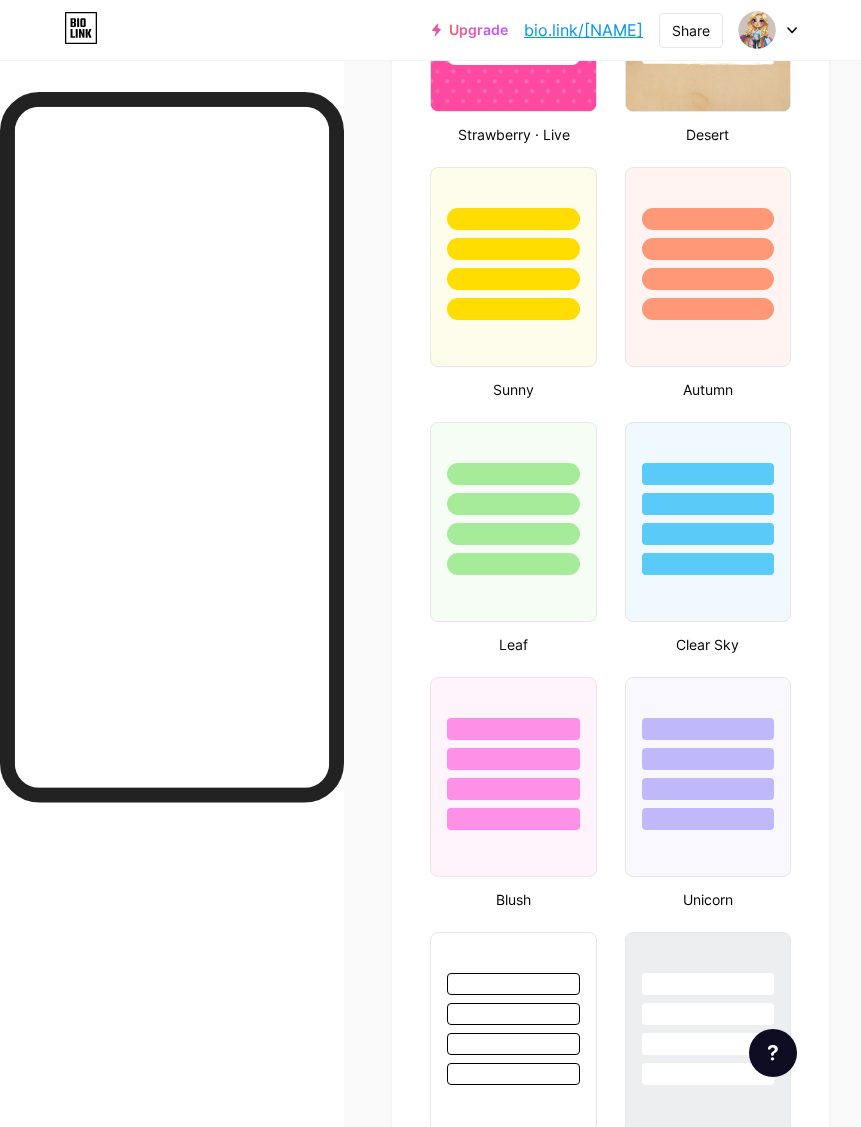 click at bounding box center [513, 777] 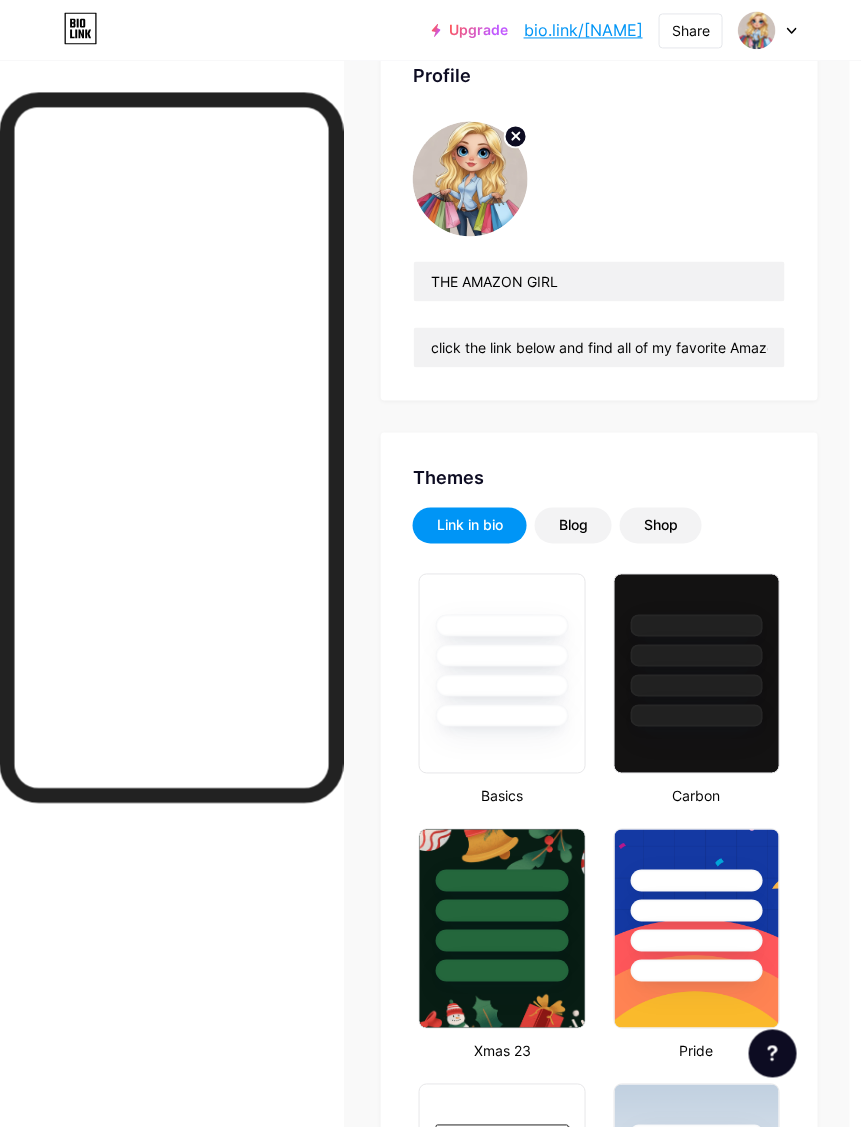 scroll, scrollTop: 155, scrollLeft: 11, axis: both 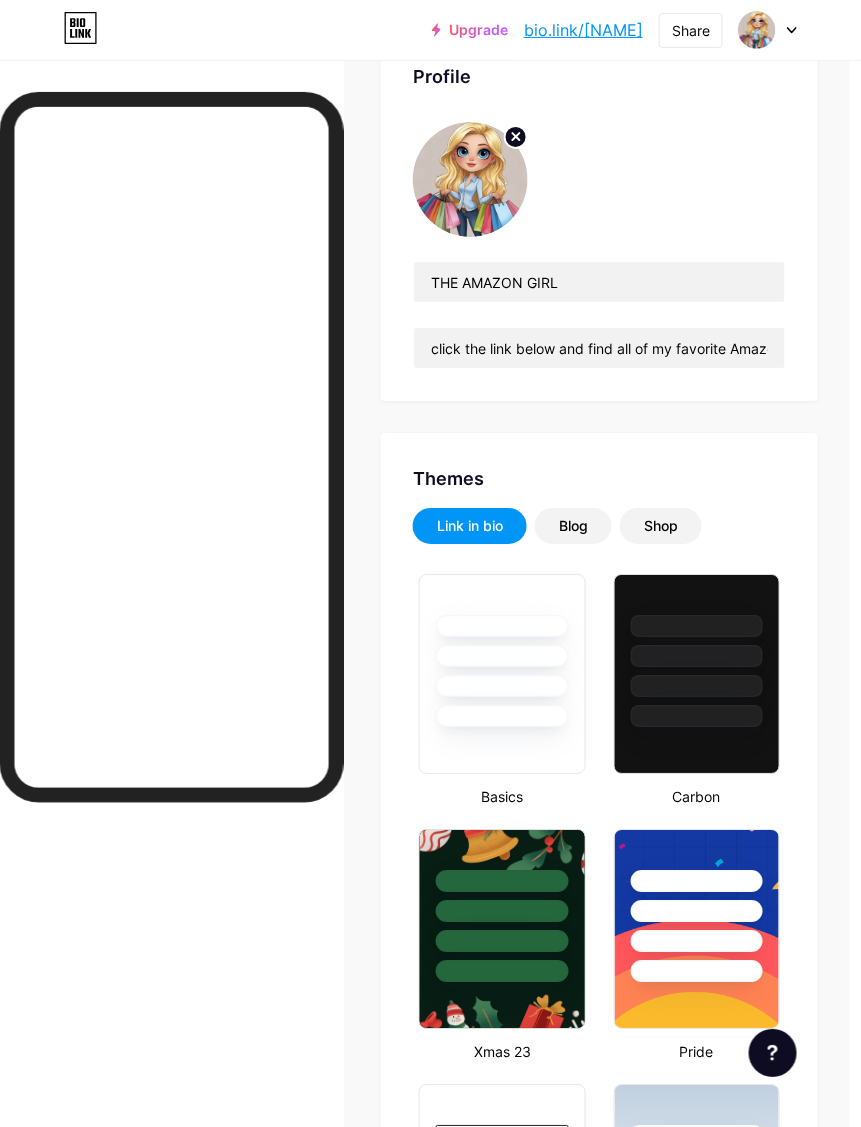 click on "Shop" at bounding box center (661, 526) 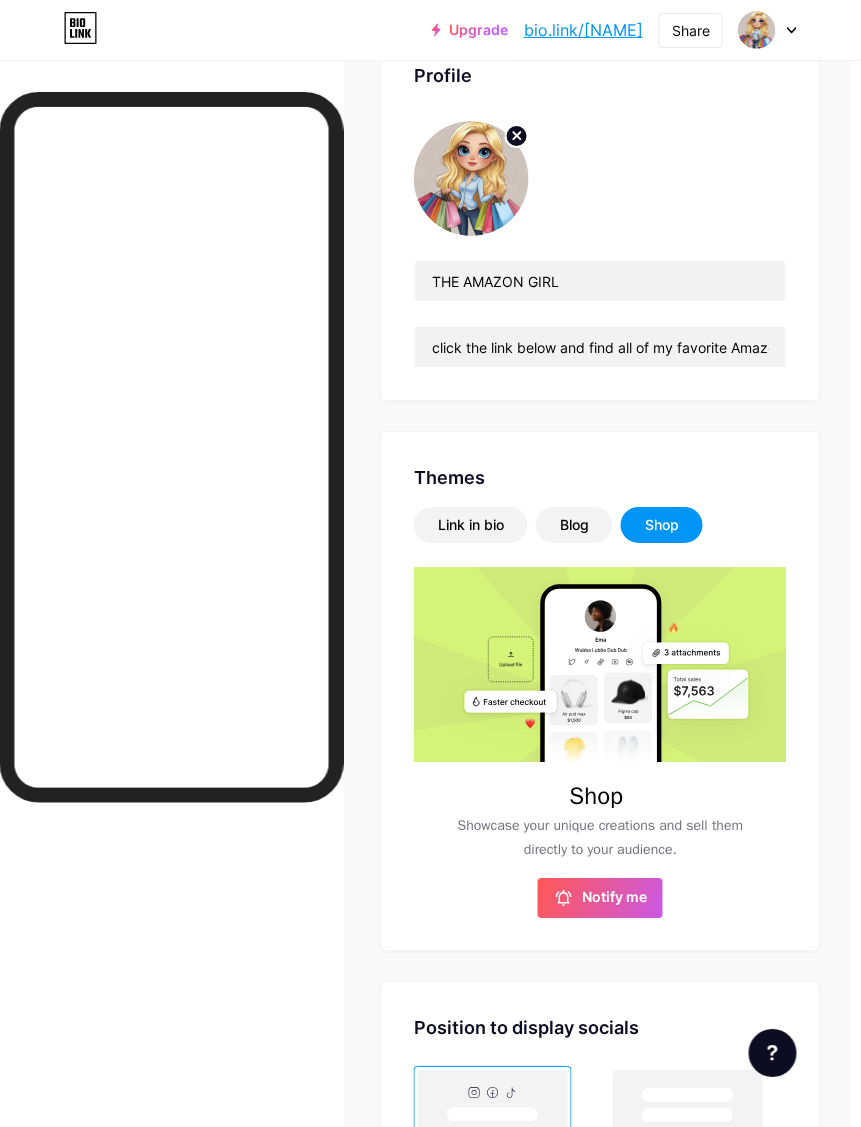 scroll, scrollTop: 0, scrollLeft: 10, axis: horizontal 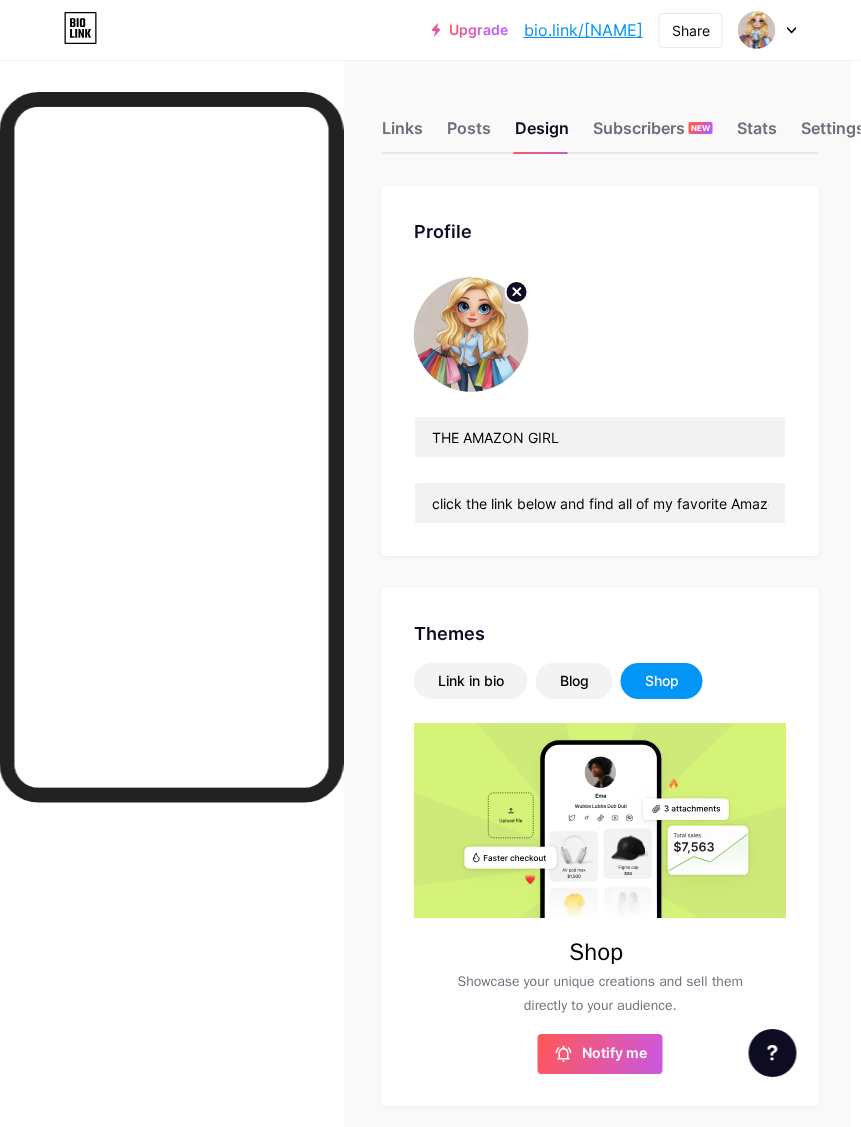 click on "Links" at bounding box center [402, 134] 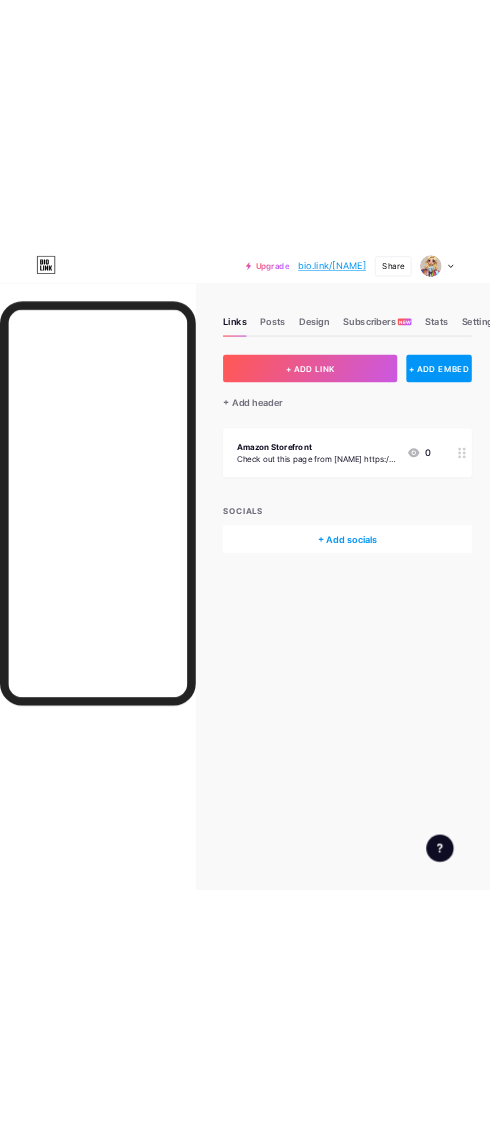 scroll, scrollTop: 0, scrollLeft: 0, axis: both 